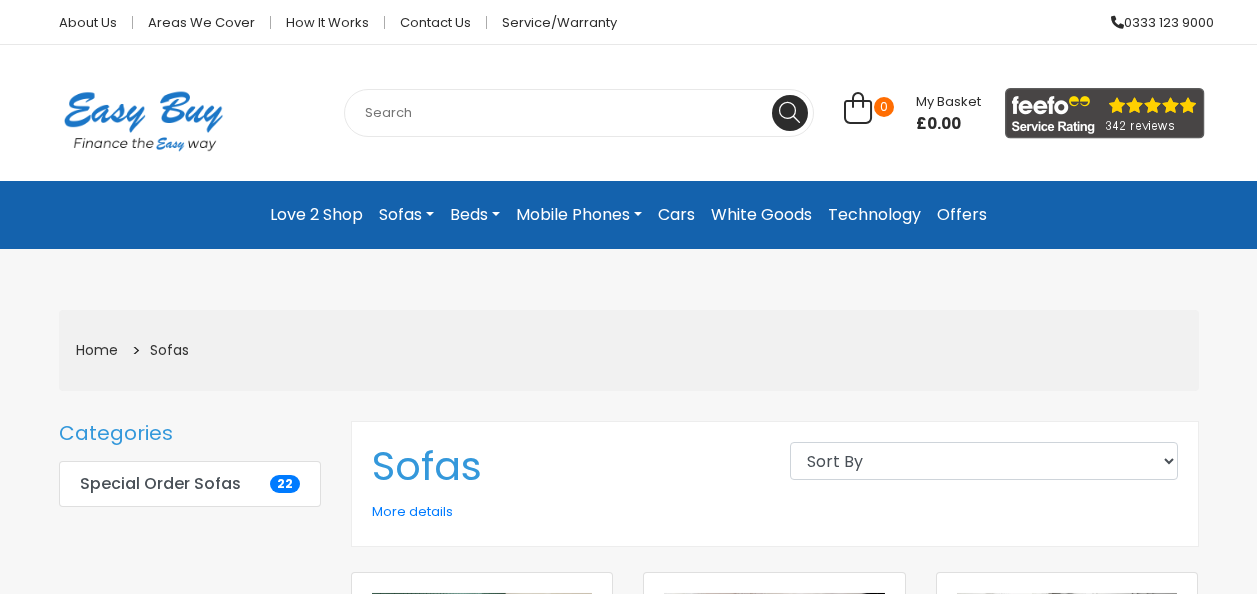 scroll, scrollTop: 0, scrollLeft: 0, axis: both 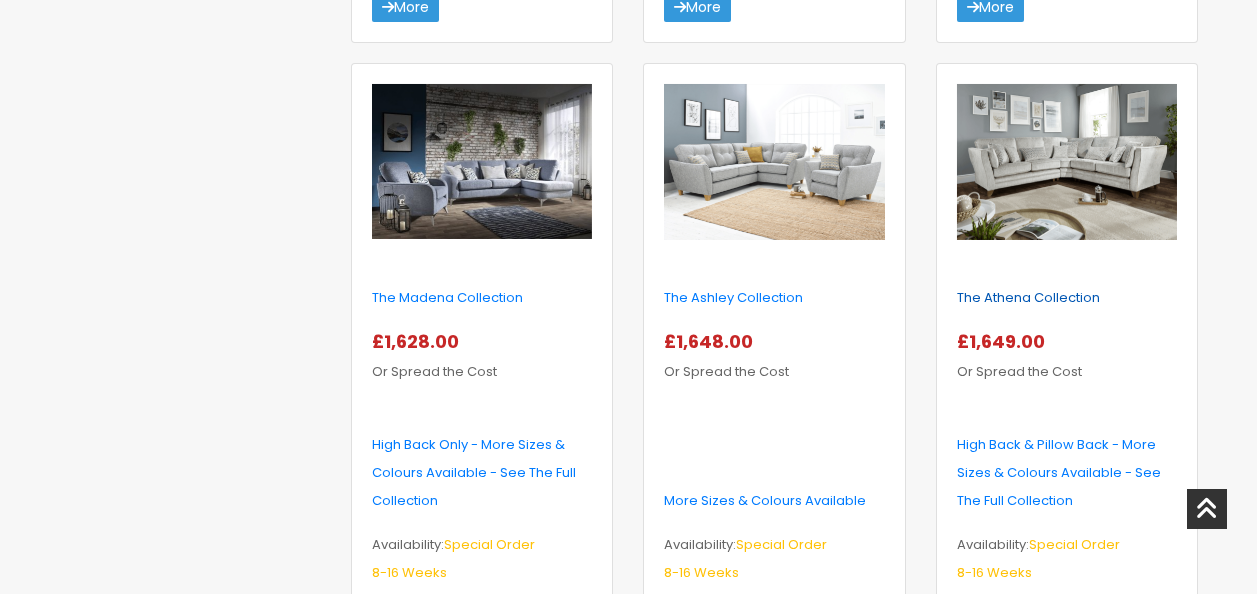 click on "The Athena Collection" at bounding box center [1028, 297] 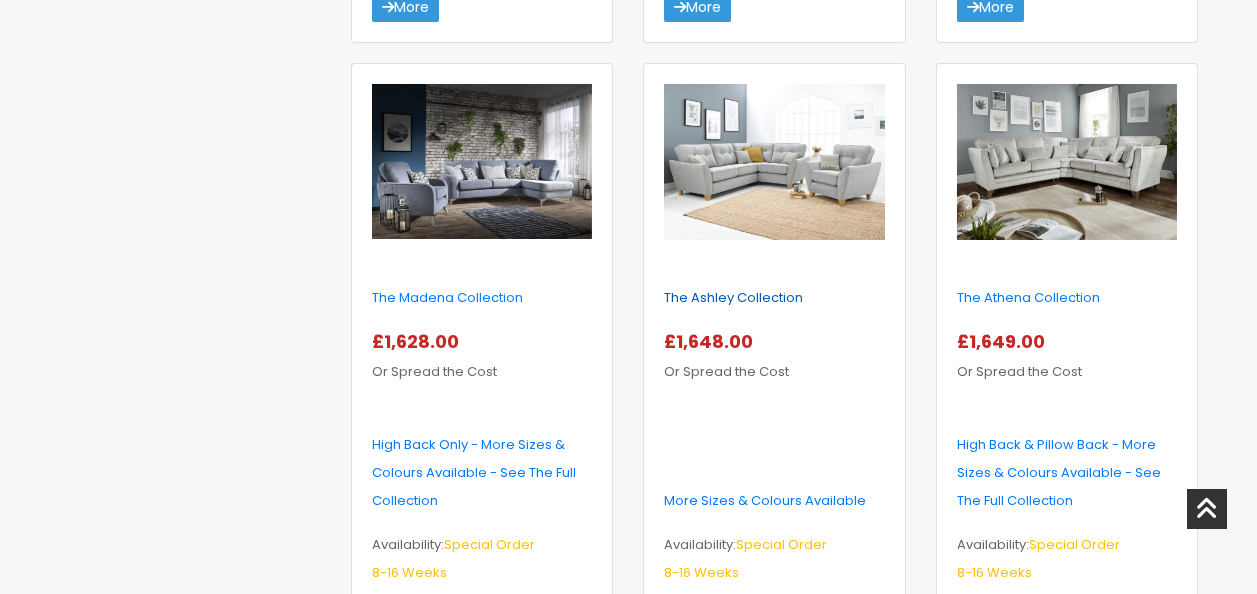 click on "The Ashley Collection" at bounding box center (733, 297) 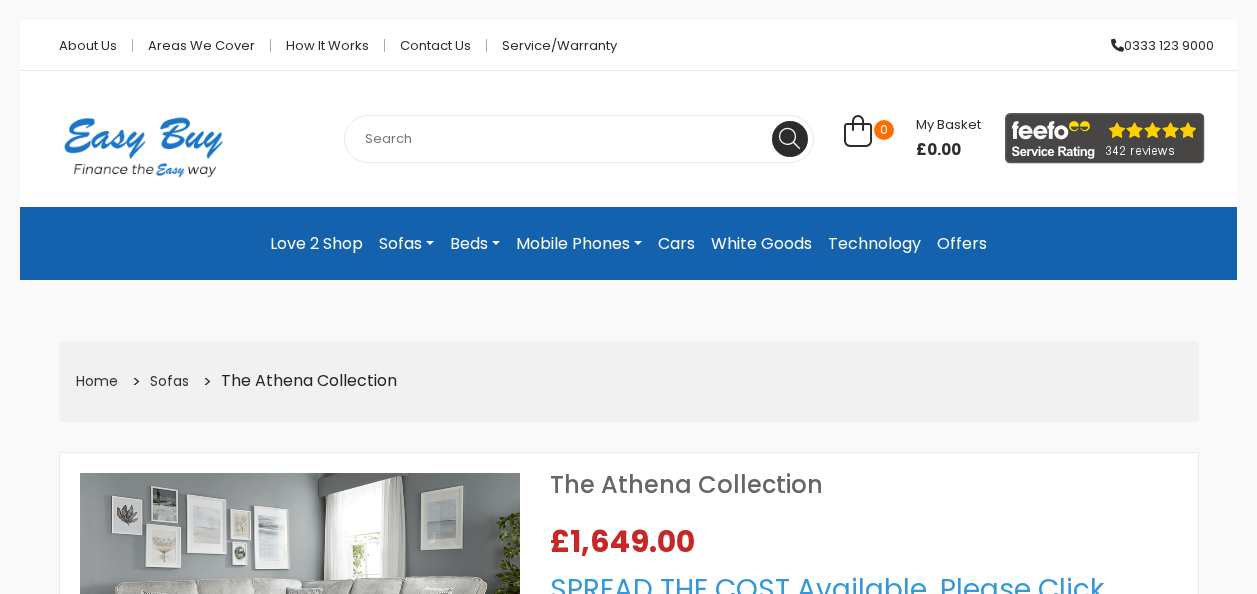 scroll, scrollTop: 0, scrollLeft: 0, axis: both 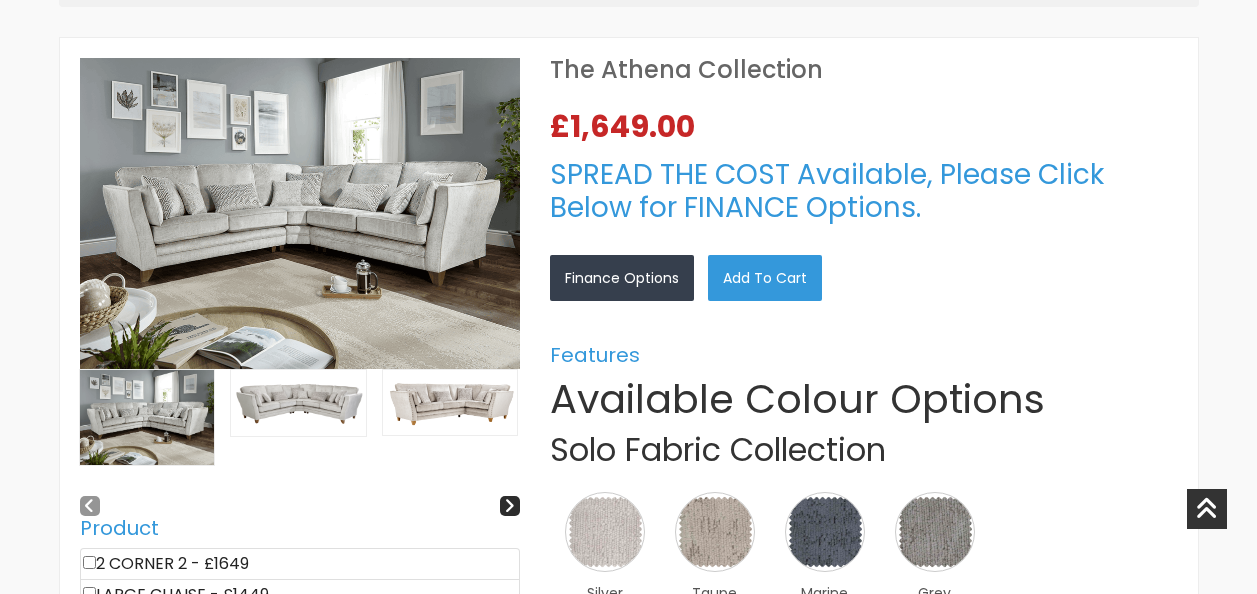 click at bounding box center (298, 403) 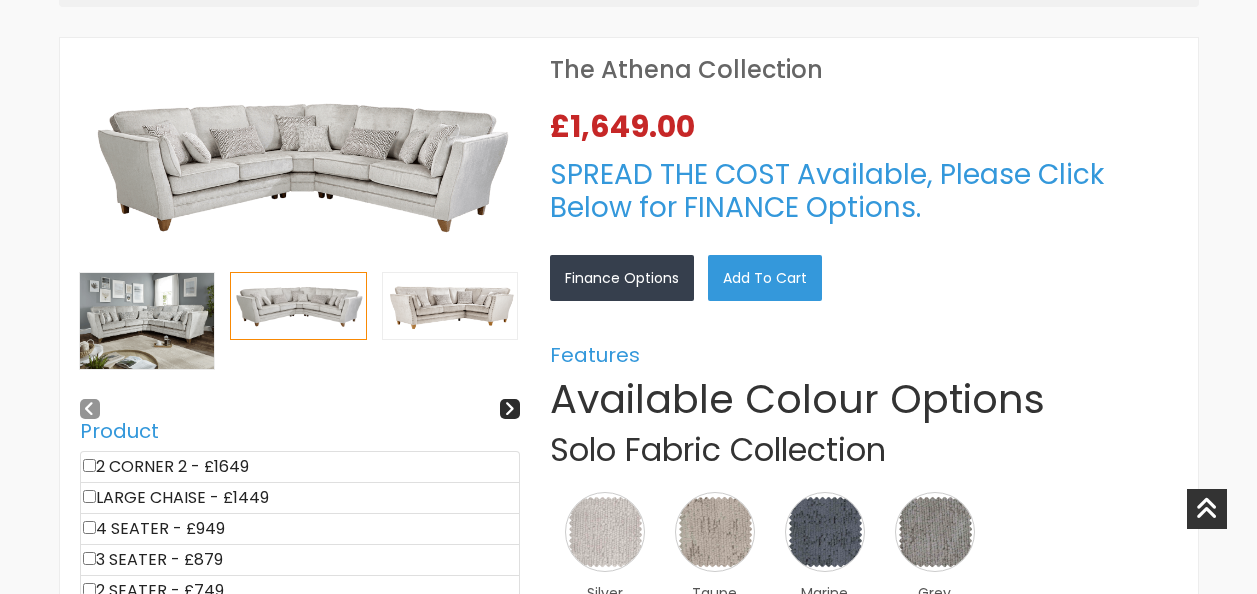 click at bounding box center [450, 306] 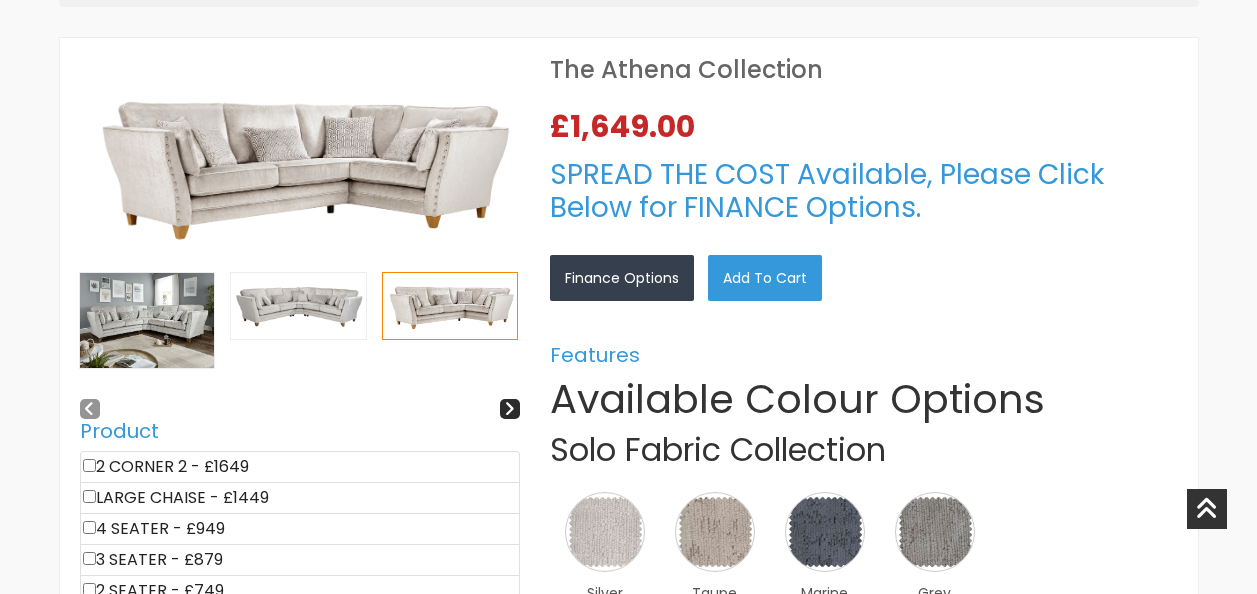 click at bounding box center [298, 306] 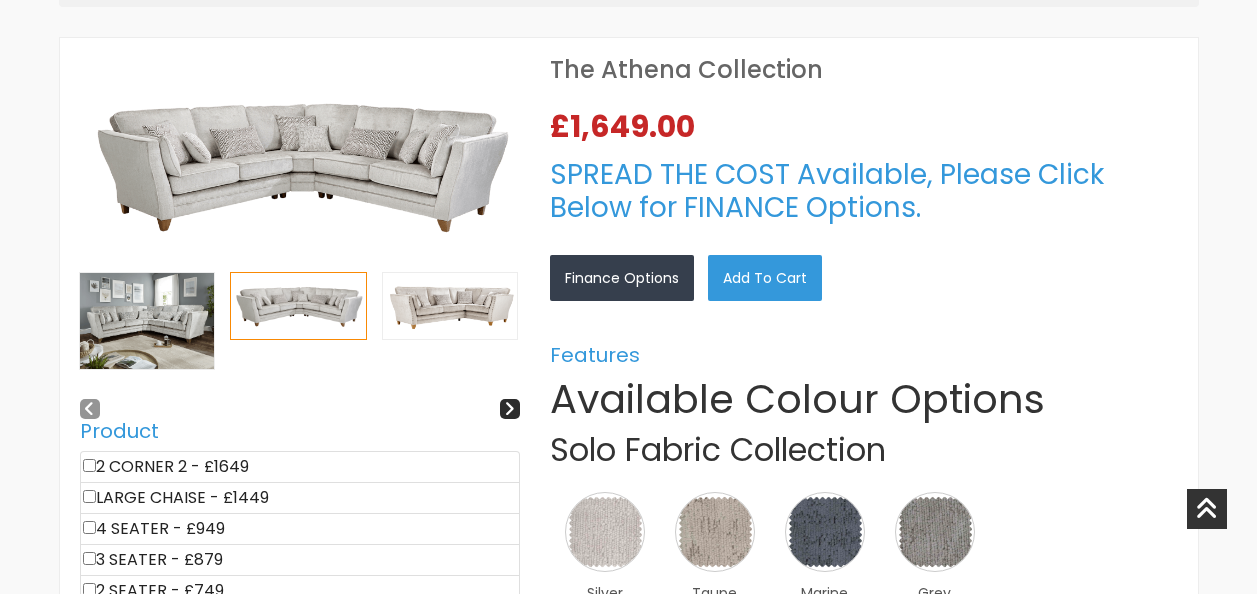 click at bounding box center (450, 306) 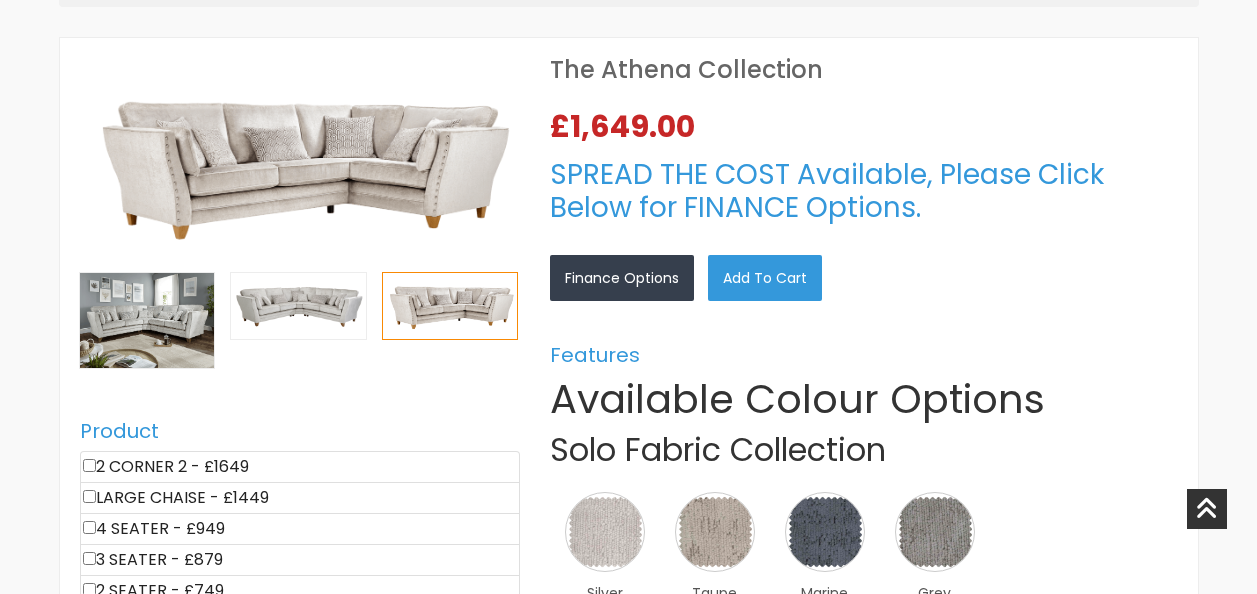 click at bounding box center (89, 465) 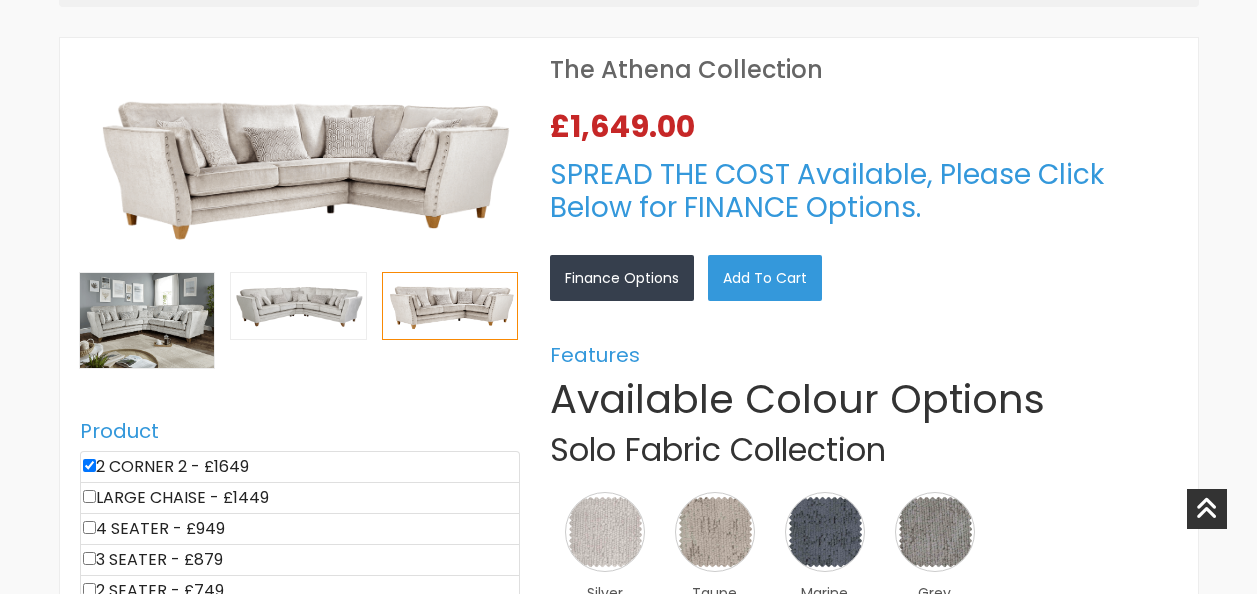 type on "1649" 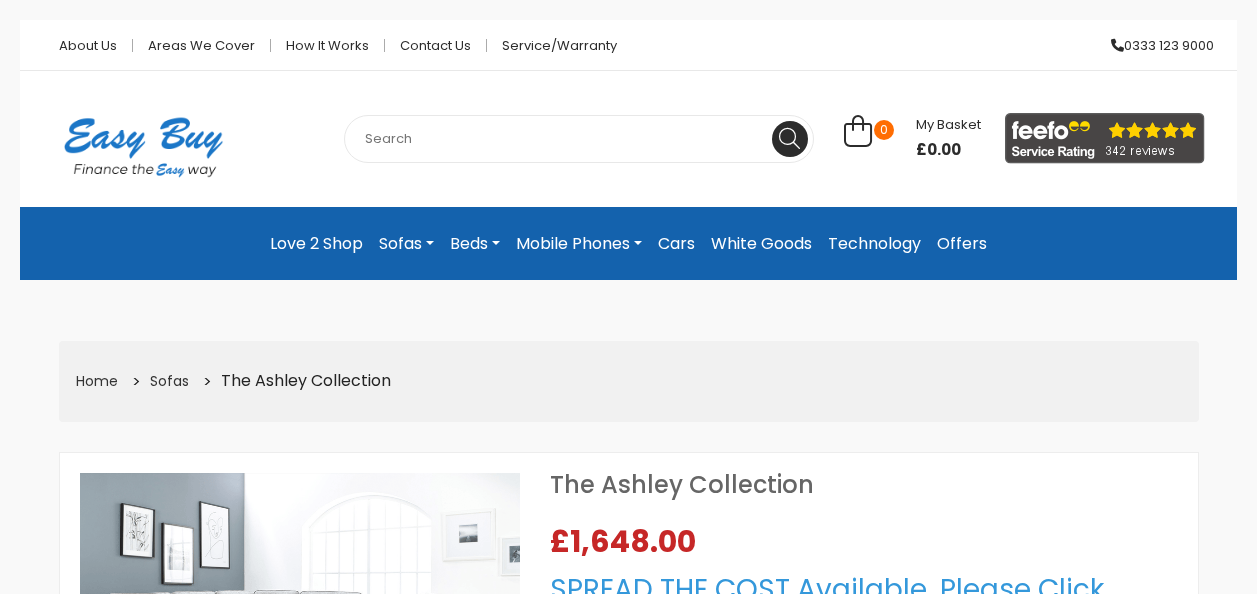 select on "104" 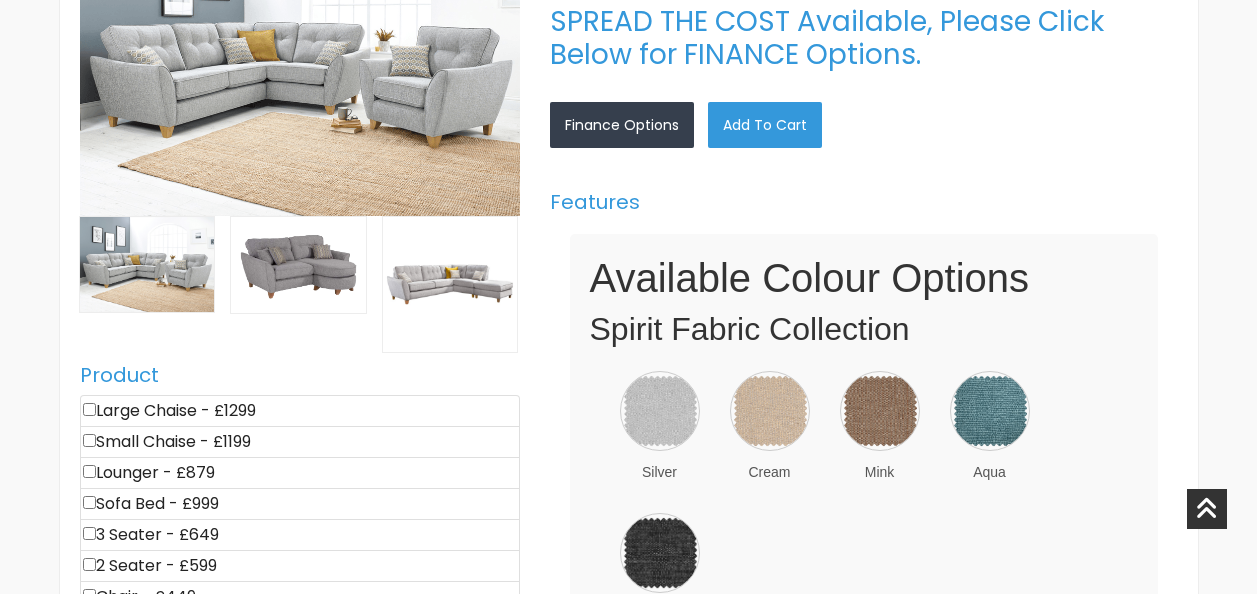 scroll, scrollTop: 577, scrollLeft: 0, axis: vertical 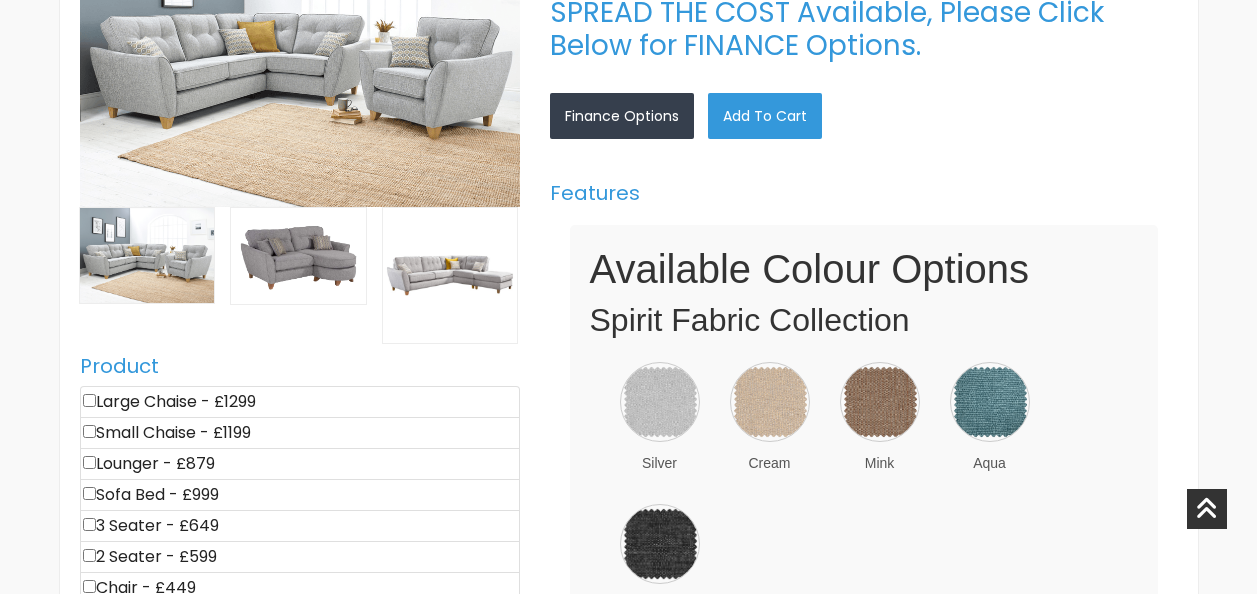click at bounding box center [89, 400] 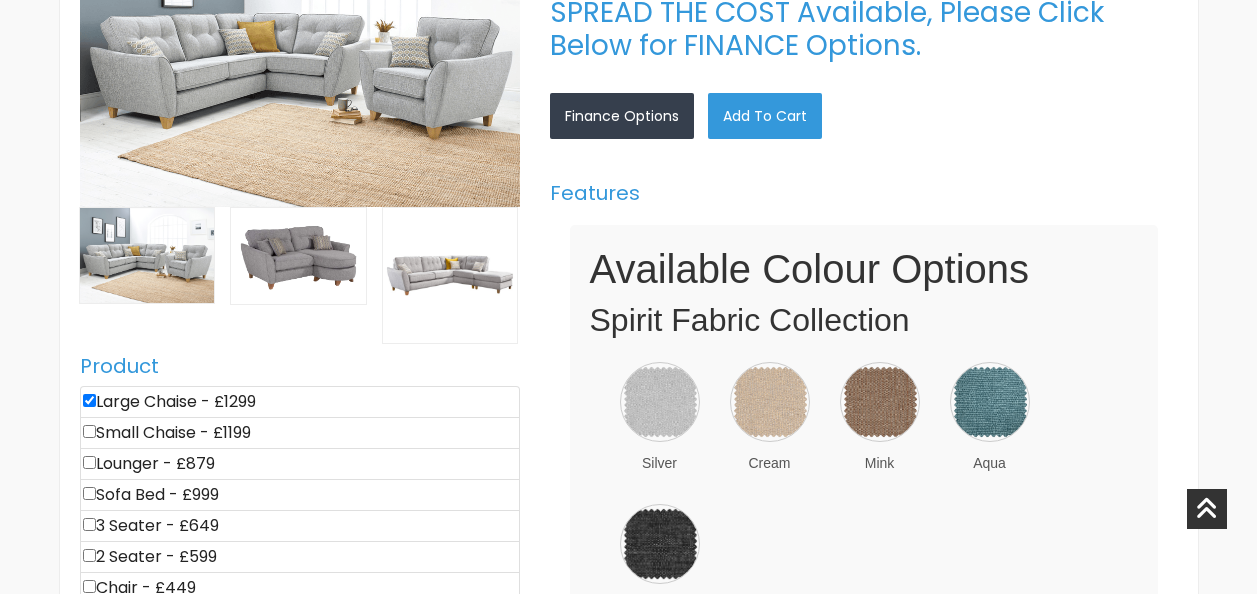 type on "1299" 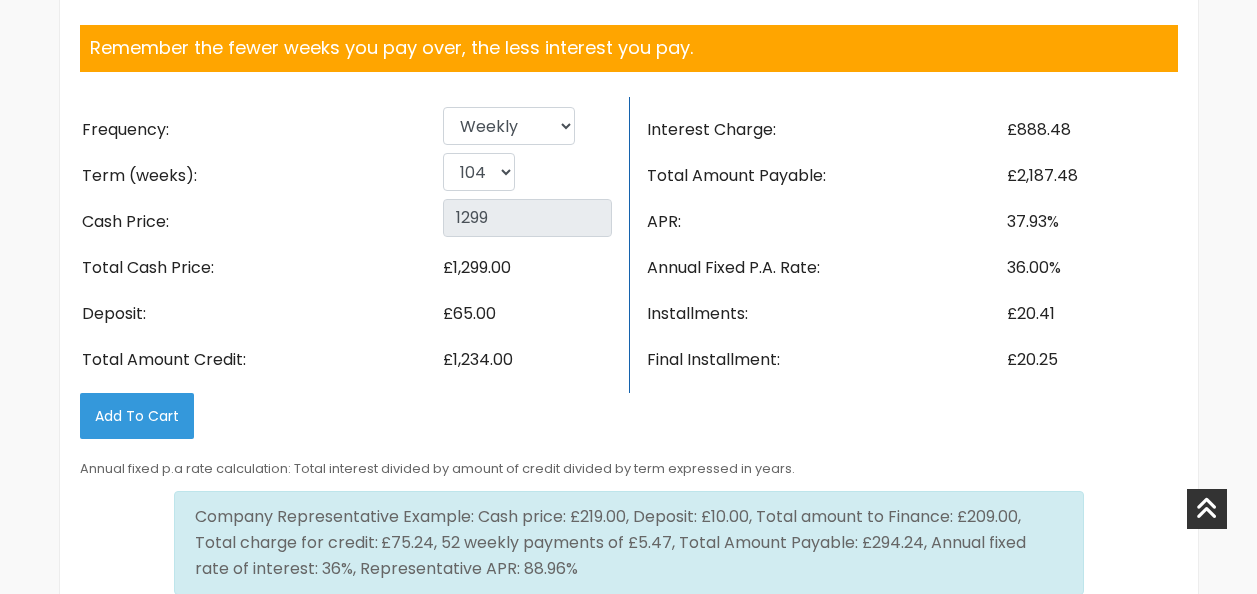 scroll, scrollTop: 3375, scrollLeft: 0, axis: vertical 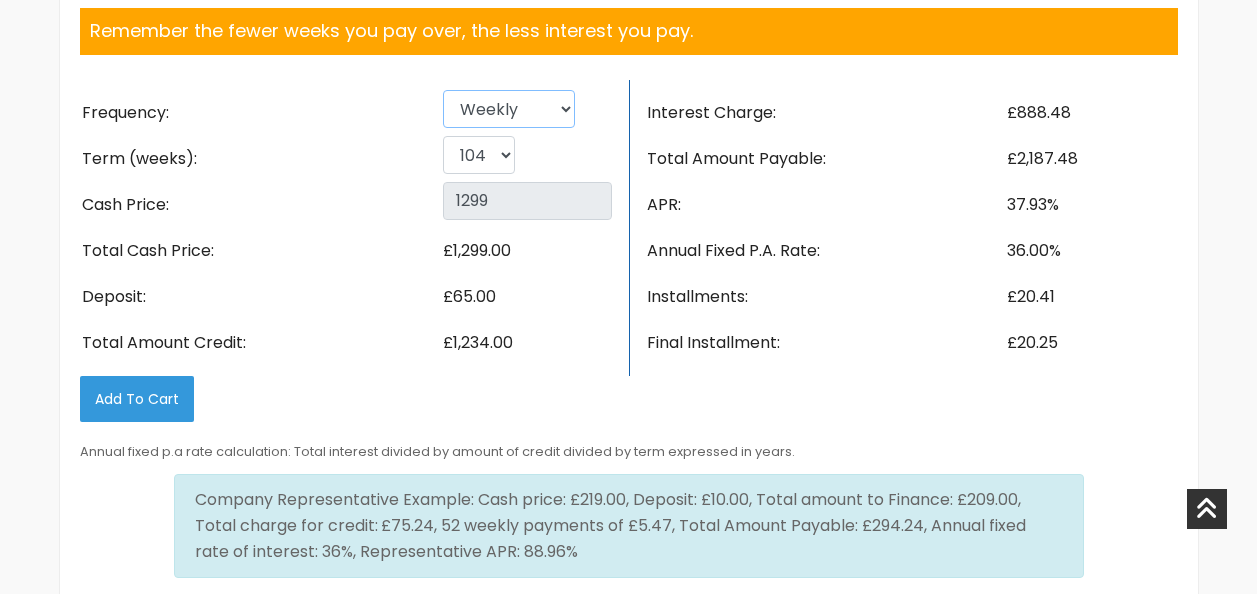 click on "Weekly Fortnightly 4 weekly Monthly" at bounding box center (509, 109) 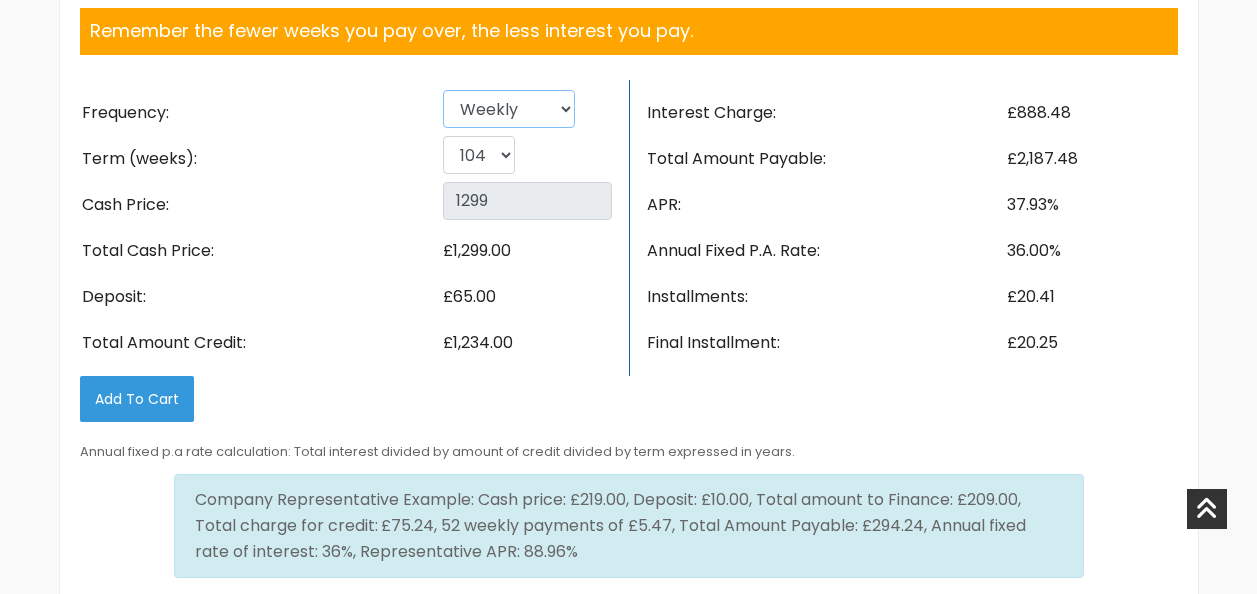 select on "Monthly" 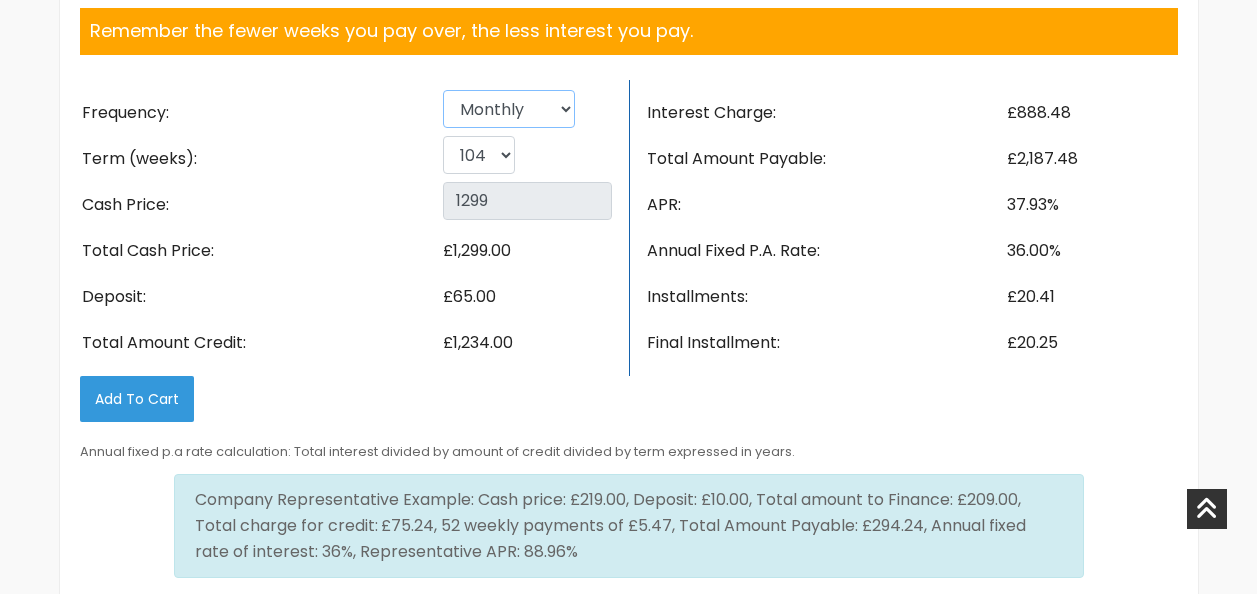 click on "Weekly Fortnightly 4 weekly Monthly" at bounding box center (509, 109) 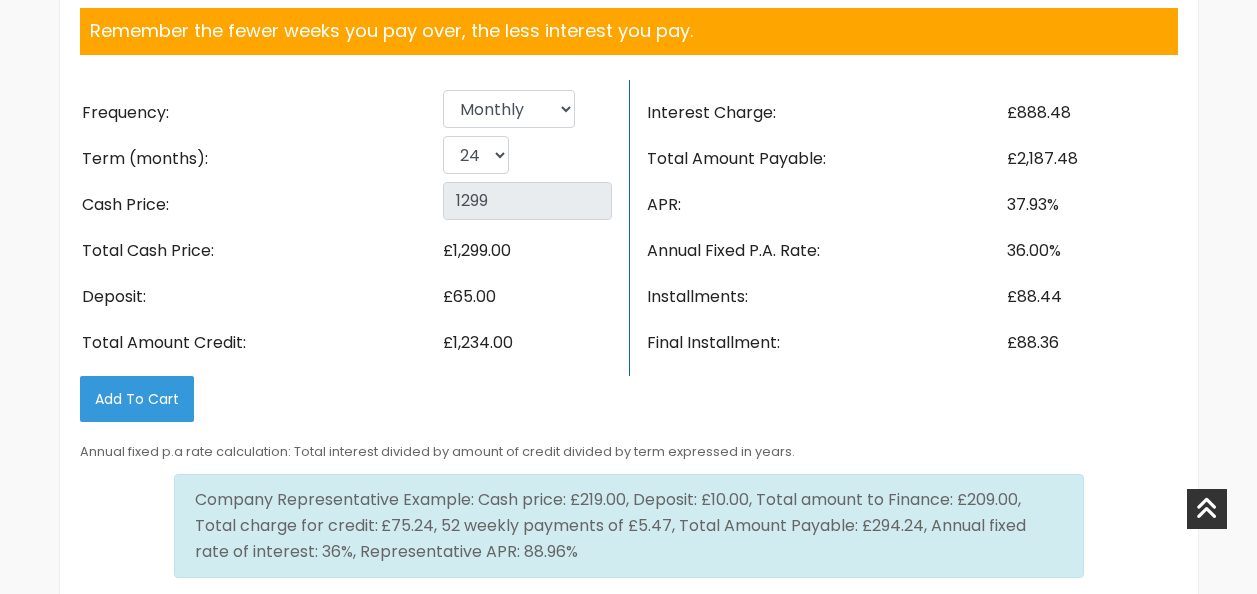 click on "Finance Options   Use our simple steps to make a simple choice for your repayments.   Please tick the option you would like to purchase from the options above.   Adjust the number of weeks until you're happy with the repayment options.   Click Add to Cart and proceed to select your buying option.     Remember the fewer weeks you pay over, the less interest you pay.     Frequency:   Term (months):   Cash Price:   Total Cash Price:   Deposit:   Total Amount Credit:   Weekly Fortnightly 4 weekly Monthly   6 12 18 24   1299   £1,299.00   £65.00   £1,234.00     Interest Charge:    Total Amount Payable:   APR:    Annual Fixed P.A. Rate:    Installments:   Final Installment:   £888.48   £2,187.48   37.93%   36.00%   £88.44   £88.36   Add to Cart   Annual fixed p.a rate calculation: Total interest divided by amount of credit divided by term expressed in years.     Company Representative Example: Cash price: £219.00, Deposit: £10.00, Total amount to Finance: £209.00, Total charge for credit:" at bounding box center (629, 173) 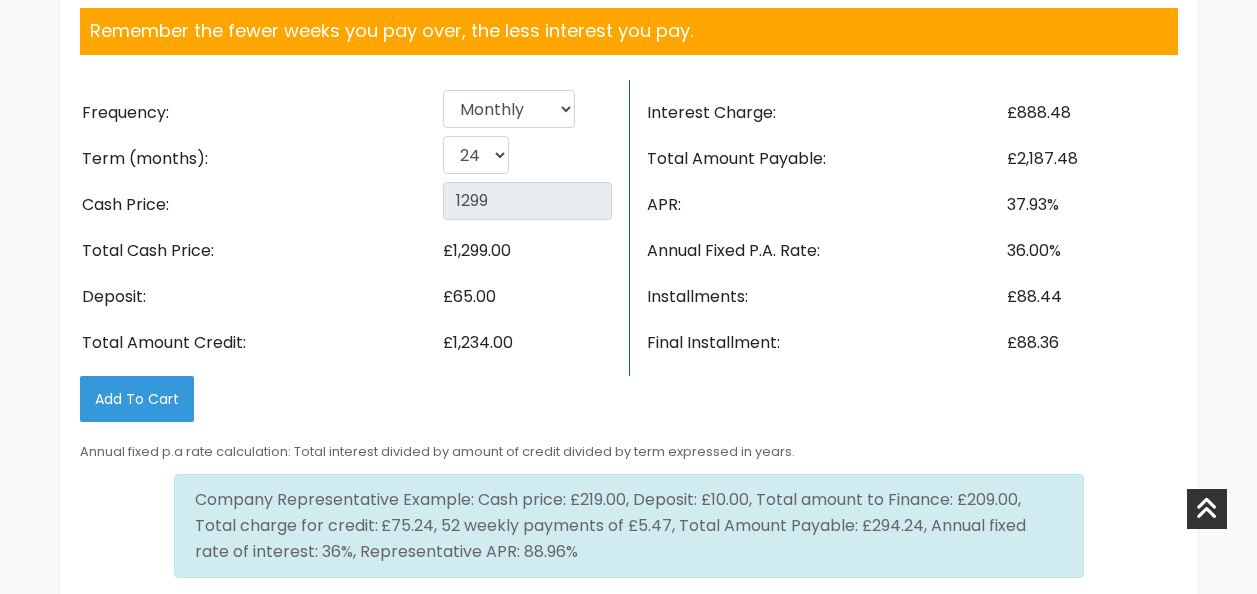 scroll, scrollTop: 0, scrollLeft: 0, axis: both 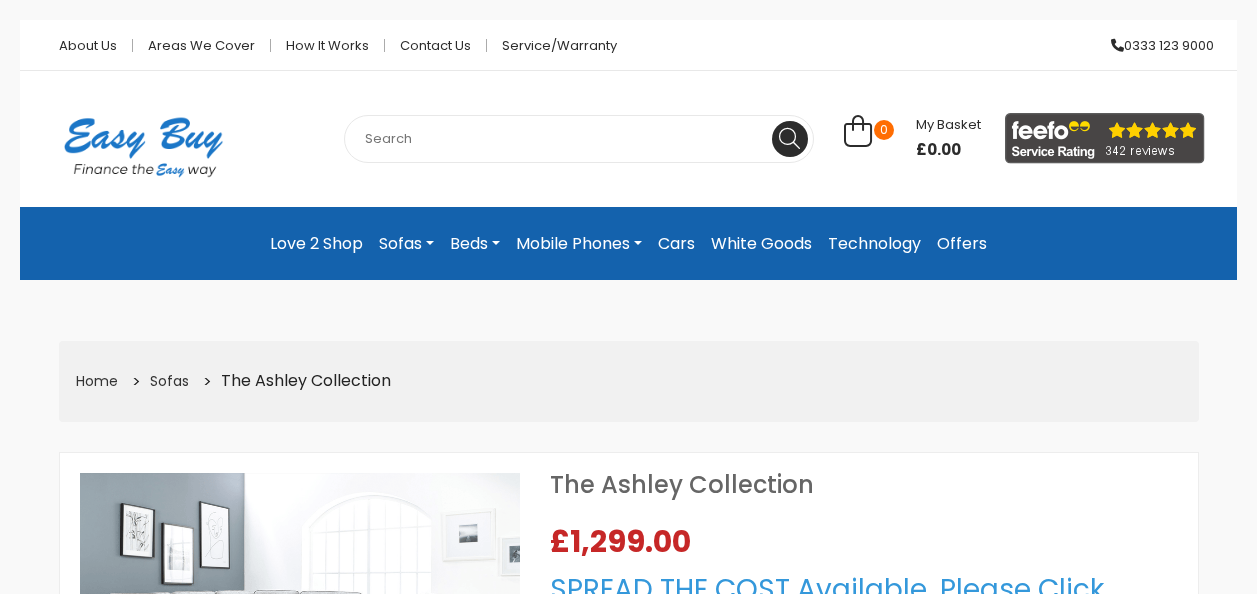 click on "Beds" at bounding box center [475, 244] 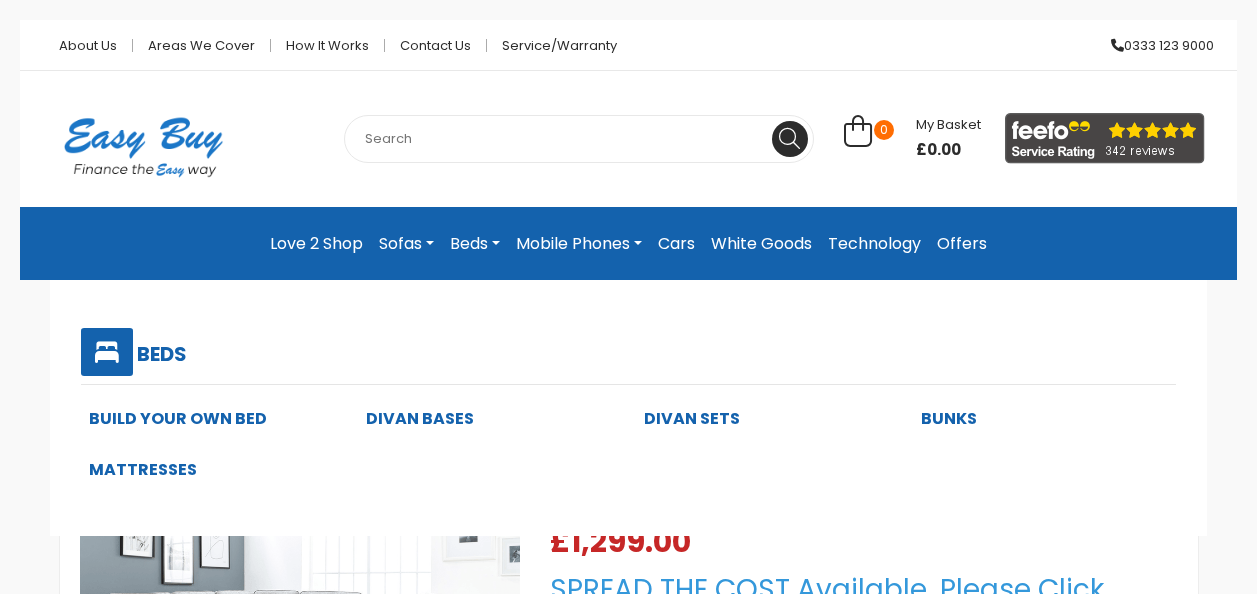 click on "Divan Sets" at bounding box center [692, 418] 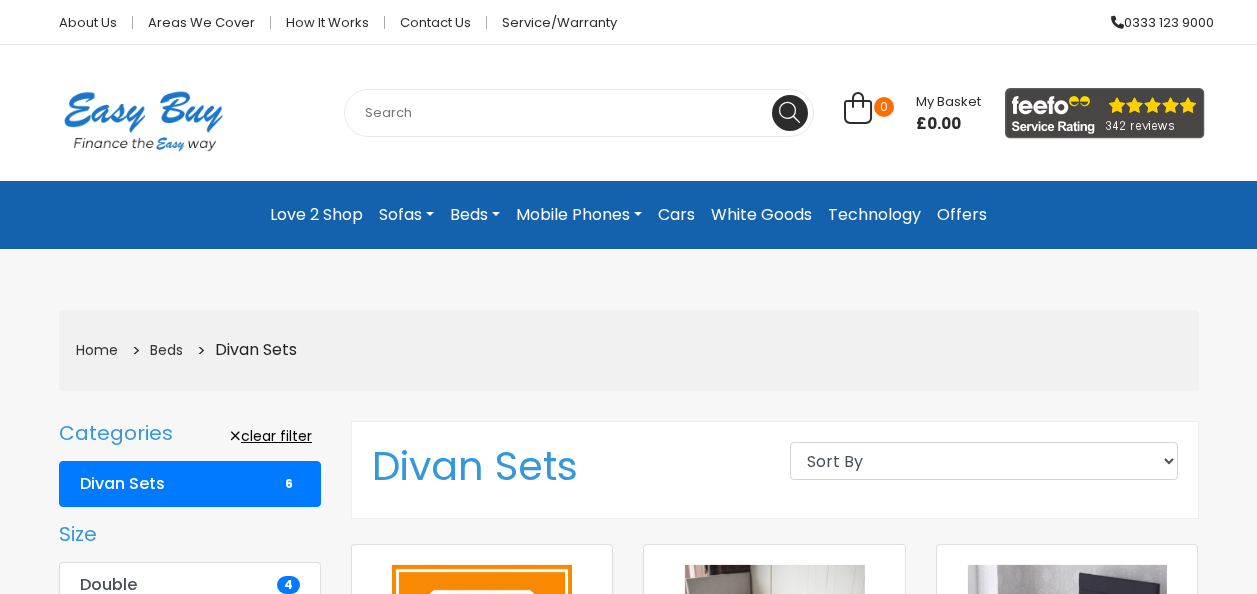 scroll, scrollTop: 0, scrollLeft: 0, axis: both 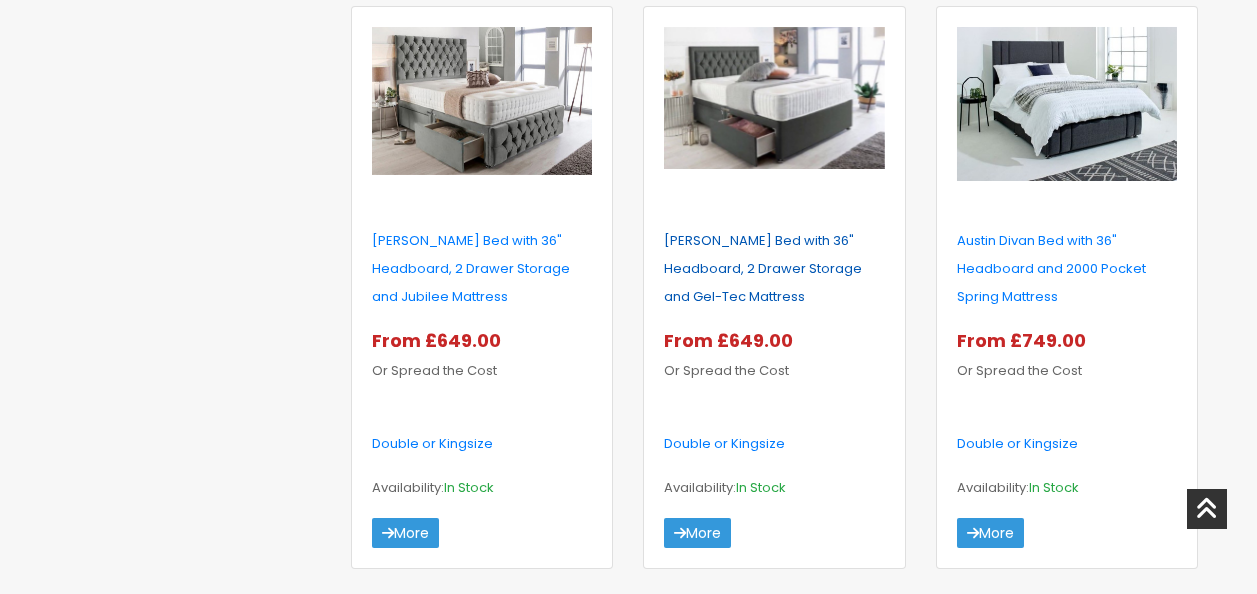 click on "[PERSON_NAME] Bed with 36" Headboard, 2 Drawer Storage and Gel-Tec Mattress" at bounding box center (763, 268) 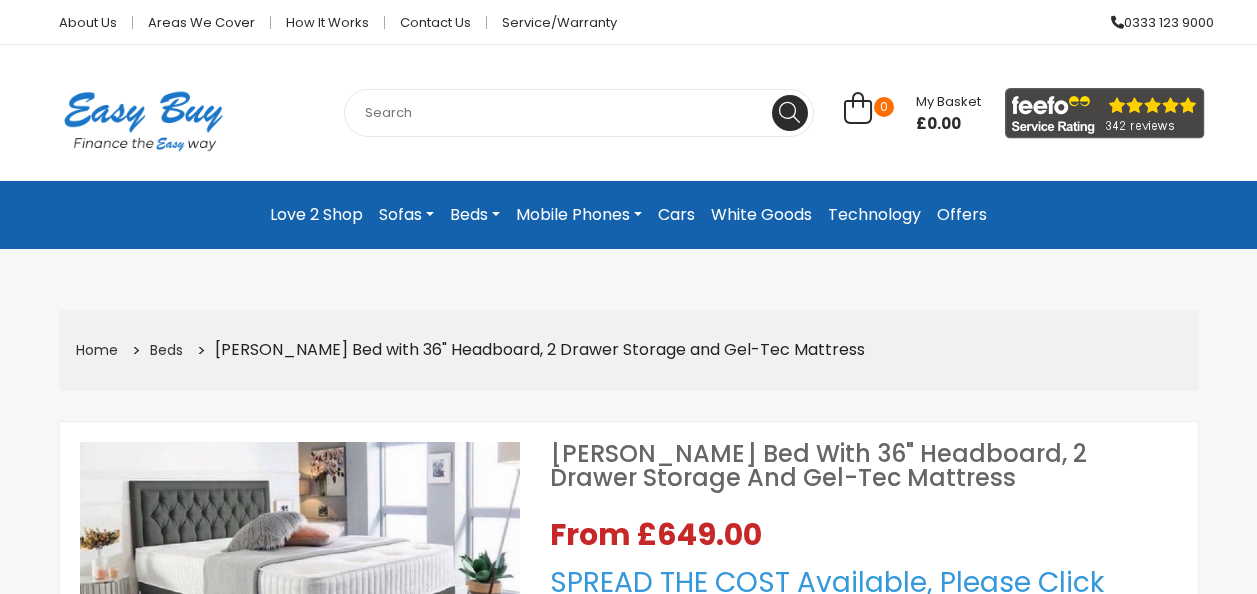 select on "104" 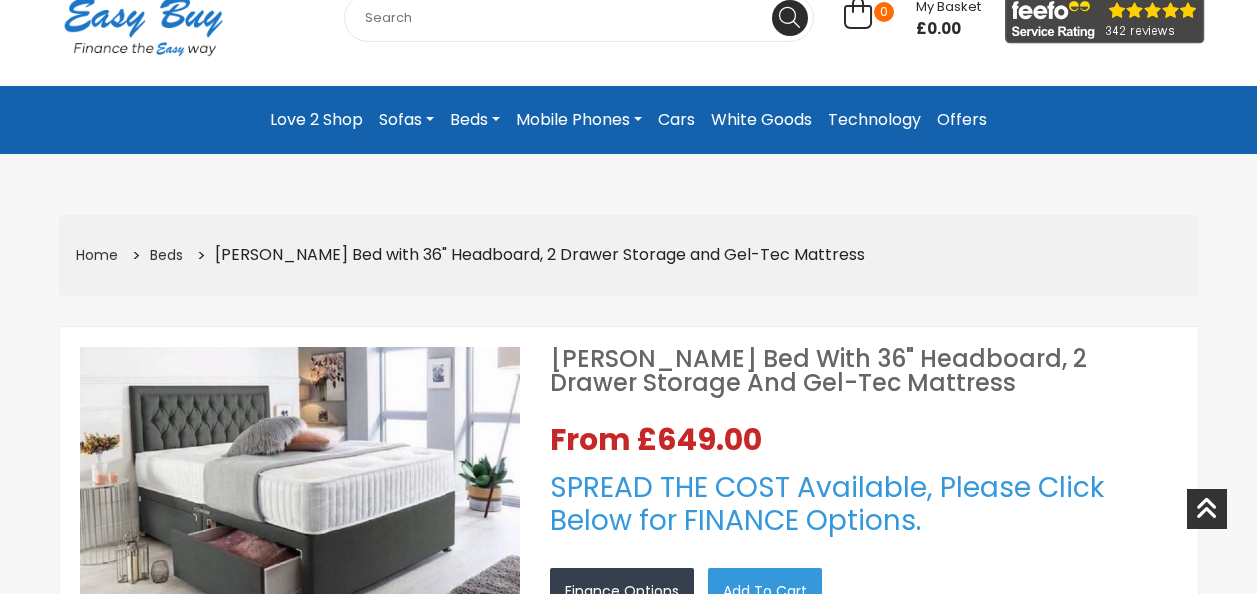 scroll, scrollTop: 0, scrollLeft: 0, axis: both 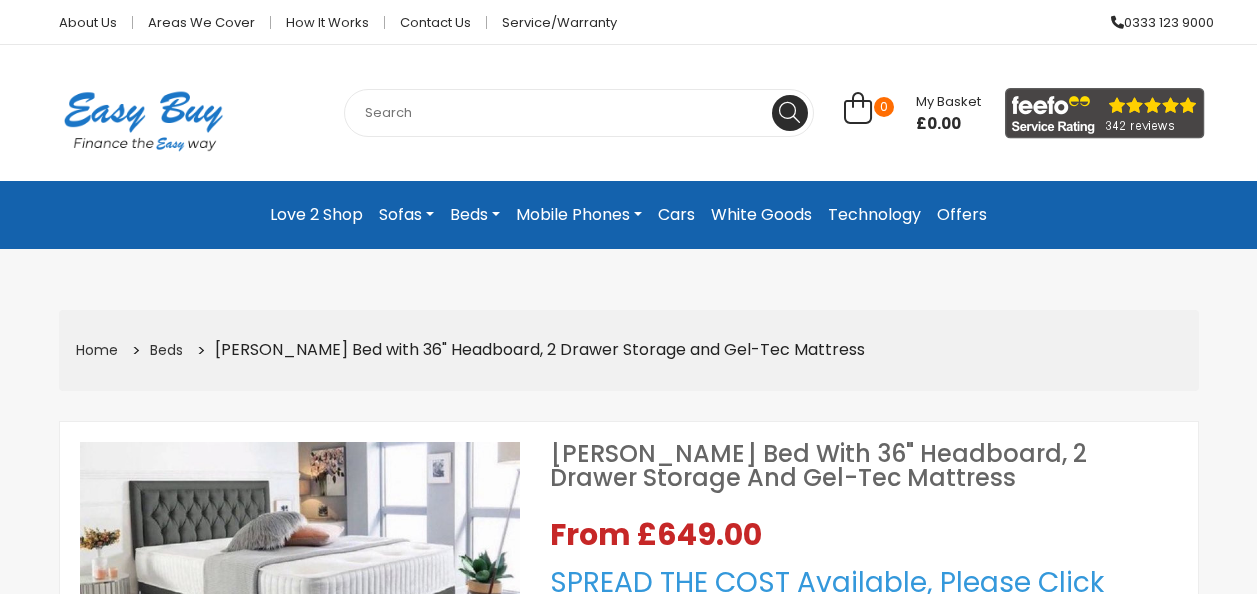click on "Beds" at bounding box center (475, 215) 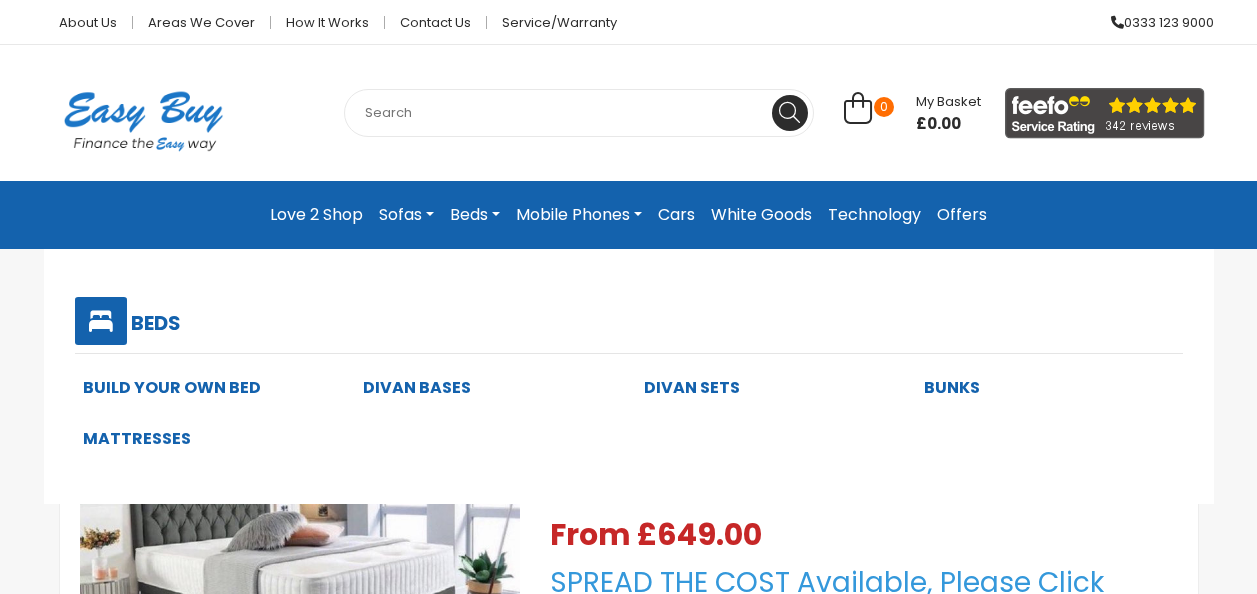 click on "Build Your Own Bed" at bounding box center [172, 387] 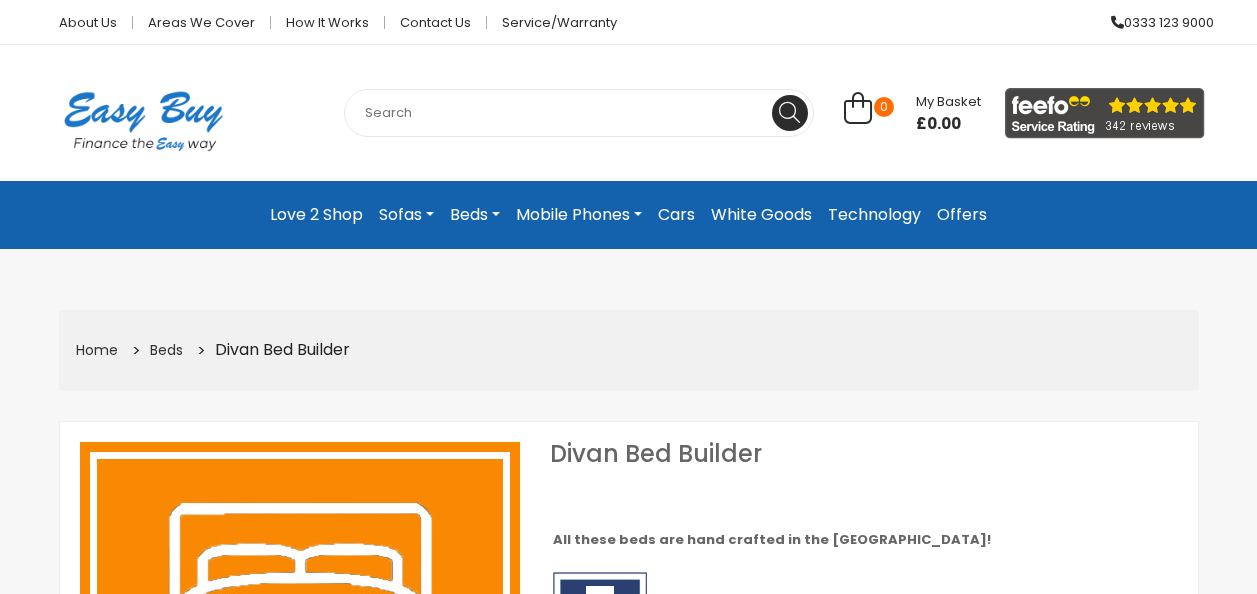 select on "104" 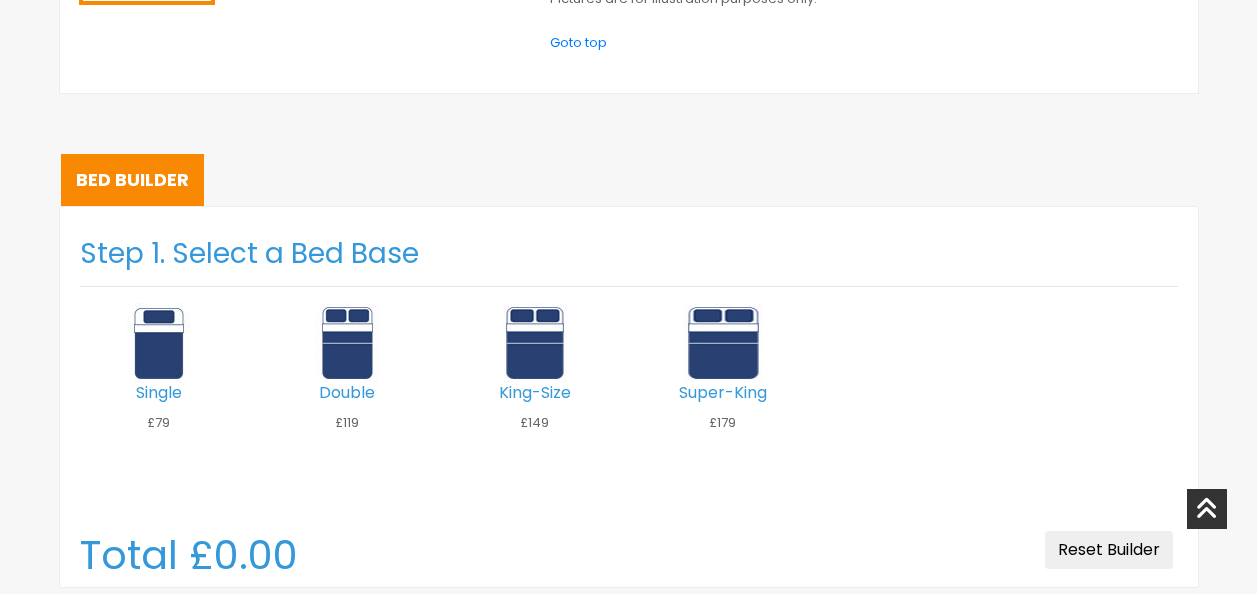 scroll, scrollTop: 1019, scrollLeft: 0, axis: vertical 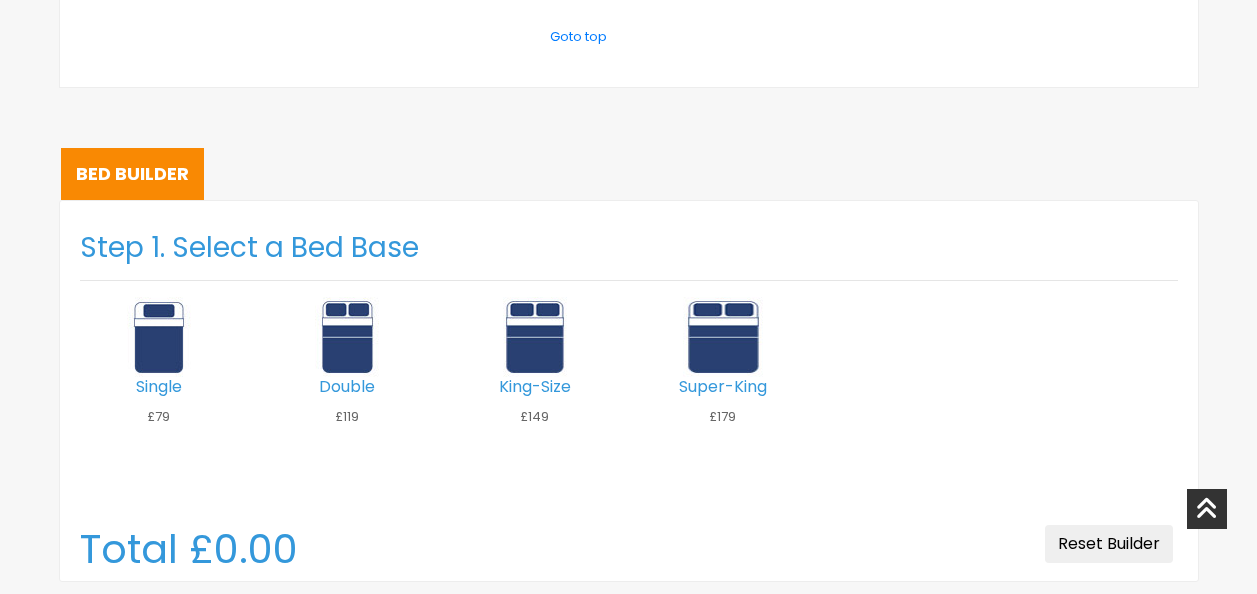 click at bounding box center (723, 337) 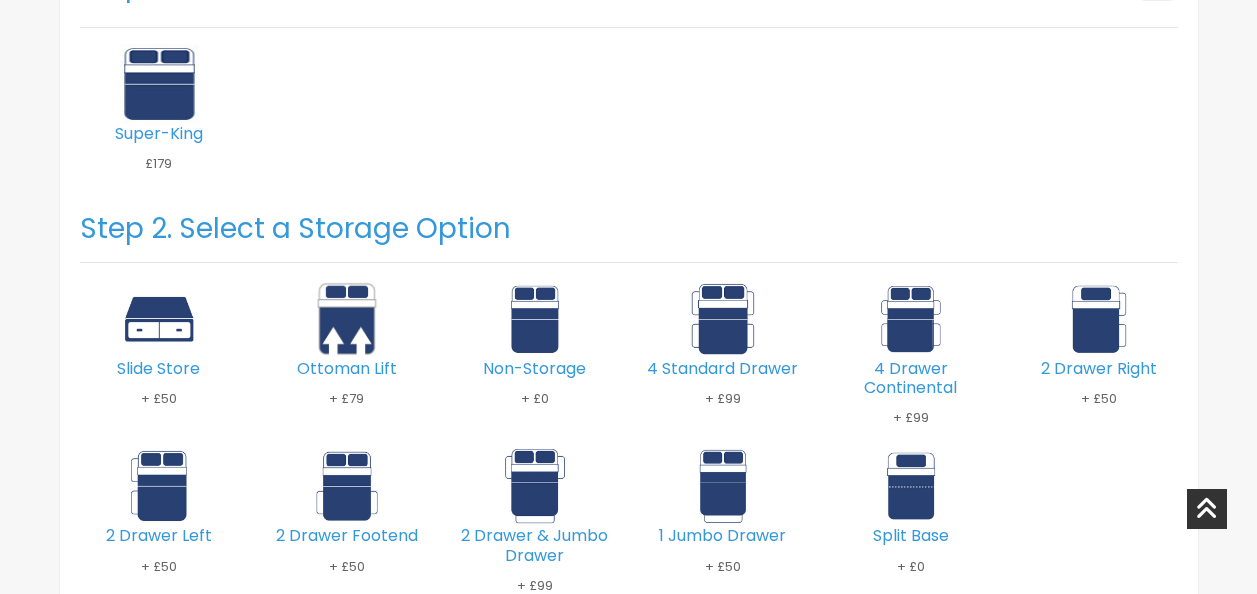 scroll, scrollTop: 1340, scrollLeft: 0, axis: vertical 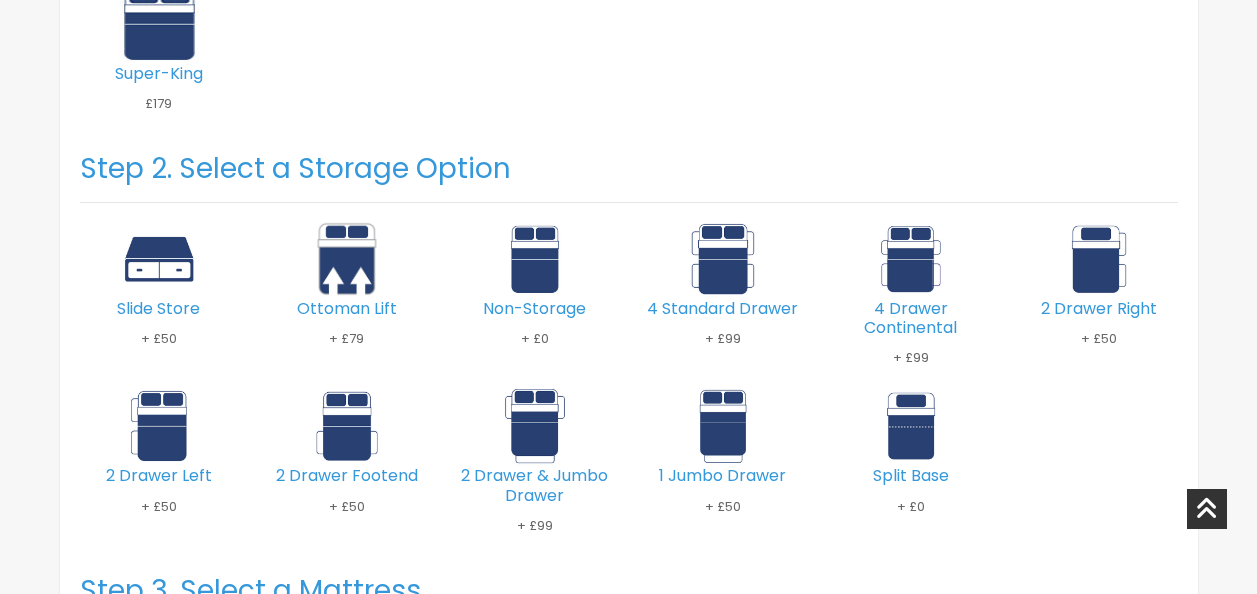 click at bounding box center [347, 259] 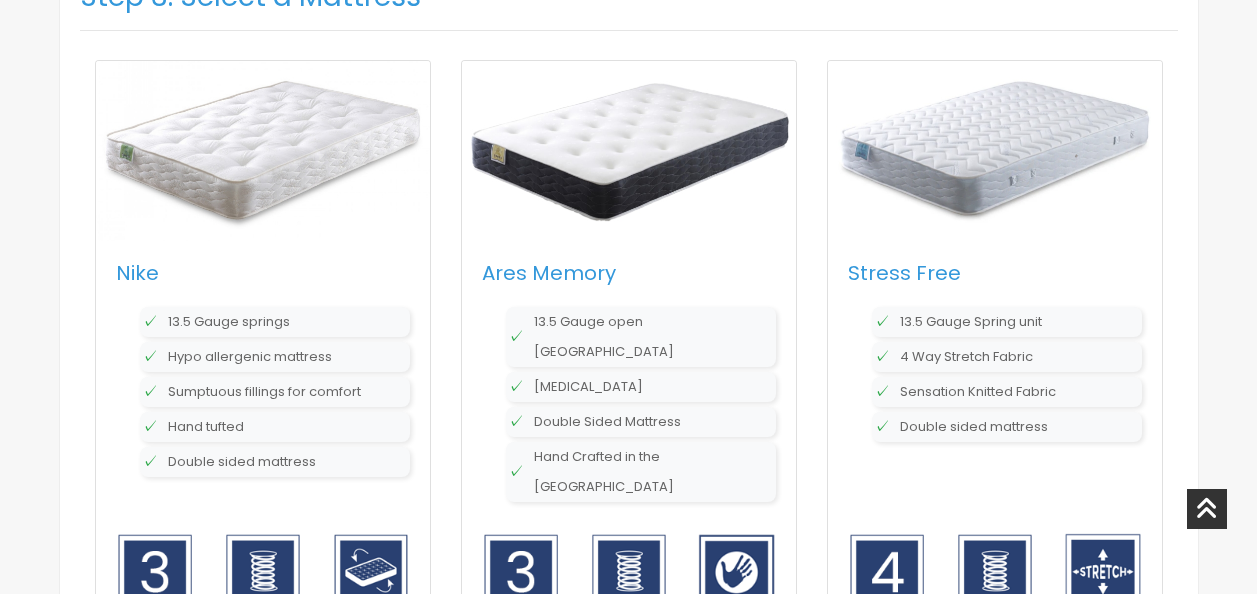 scroll, scrollTop: 1775, scrollLeft: 0, axis: vertical 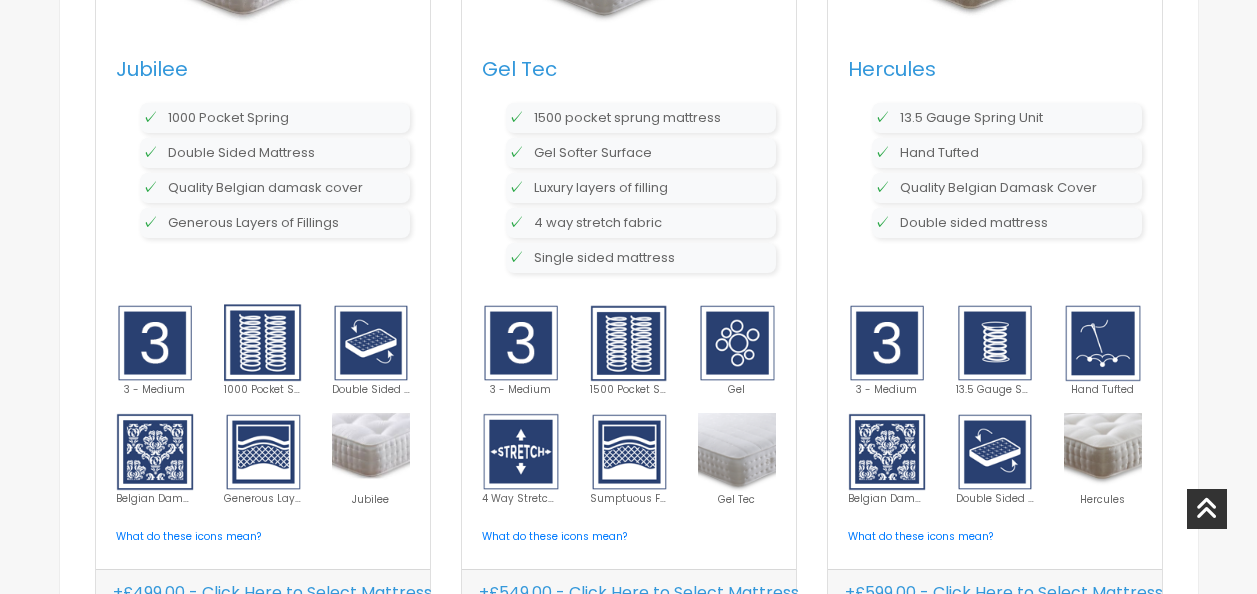 click on "+£549.00 - Click Here to Select Mattress" at bounding box center (639, 593) 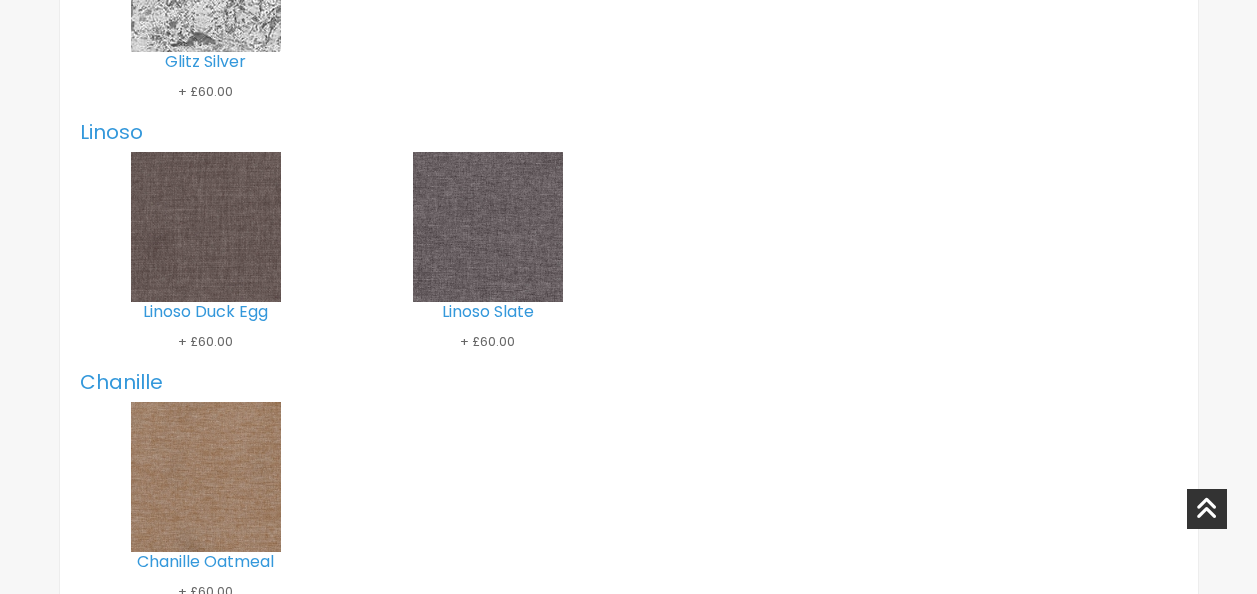 click on "Chanille Oatmeal   + £60.00" at bounding box center [629, 511] 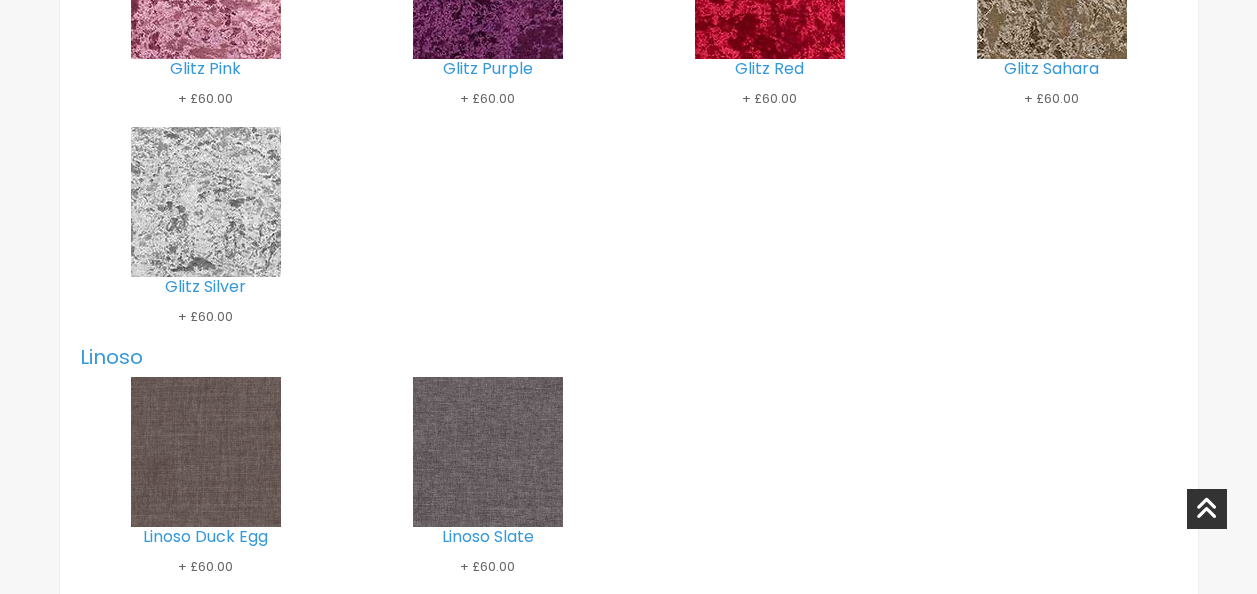 scroll, scrollTop: 2352, scrollLeft: 0, axis: vertical 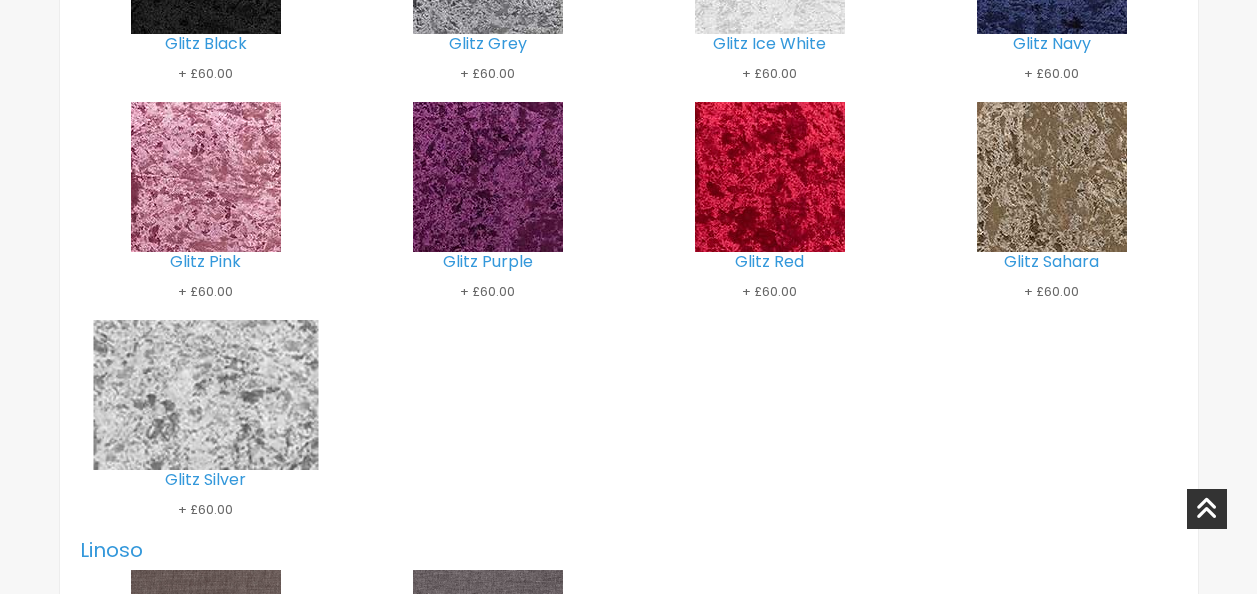click at bounding box center (205, 394) 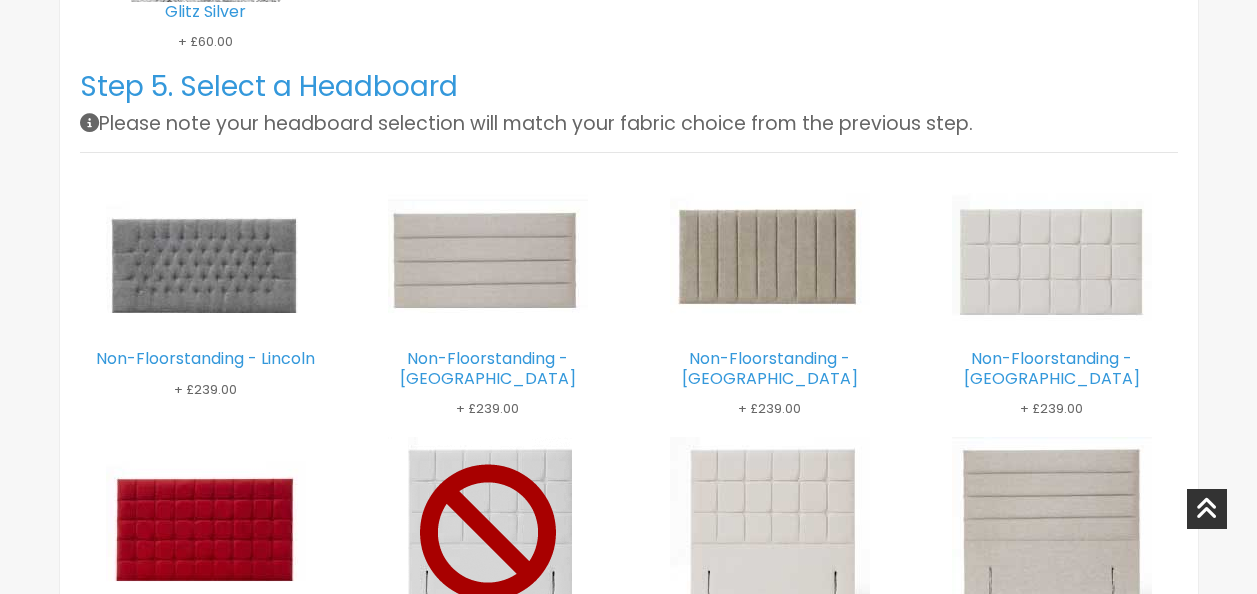 click on "Non-Floorstanding - Dundee   + £239.00" at bounding box center [488, 302] 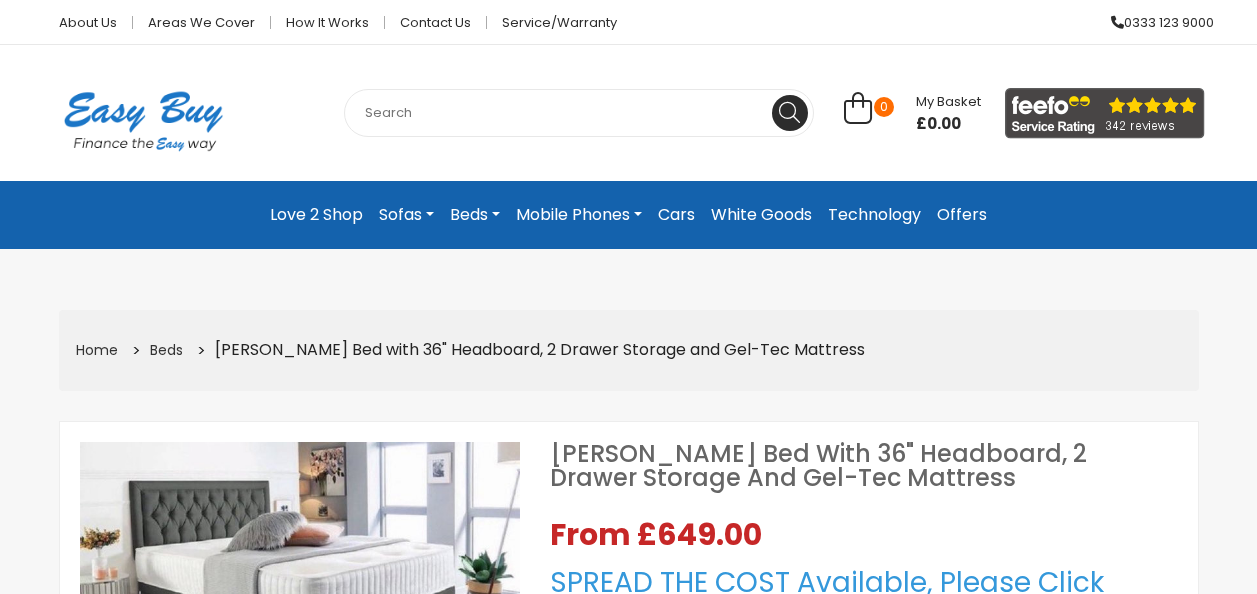 select on "104" 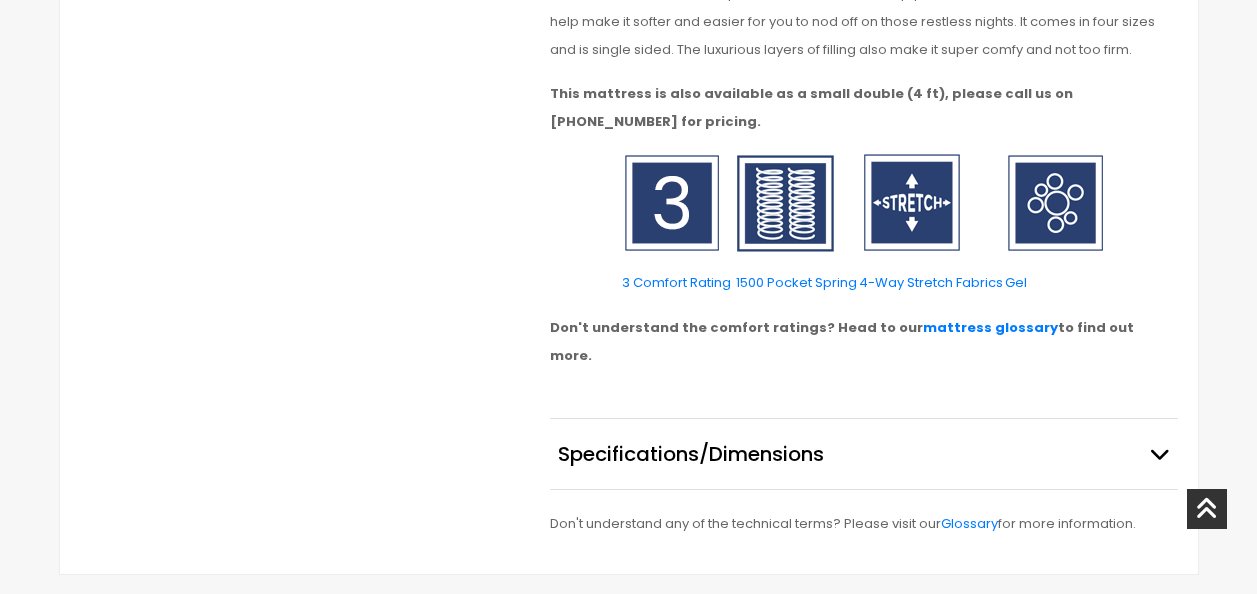 scroll, scrollTop: 1191, scrollLeft: 0, axis: vertical 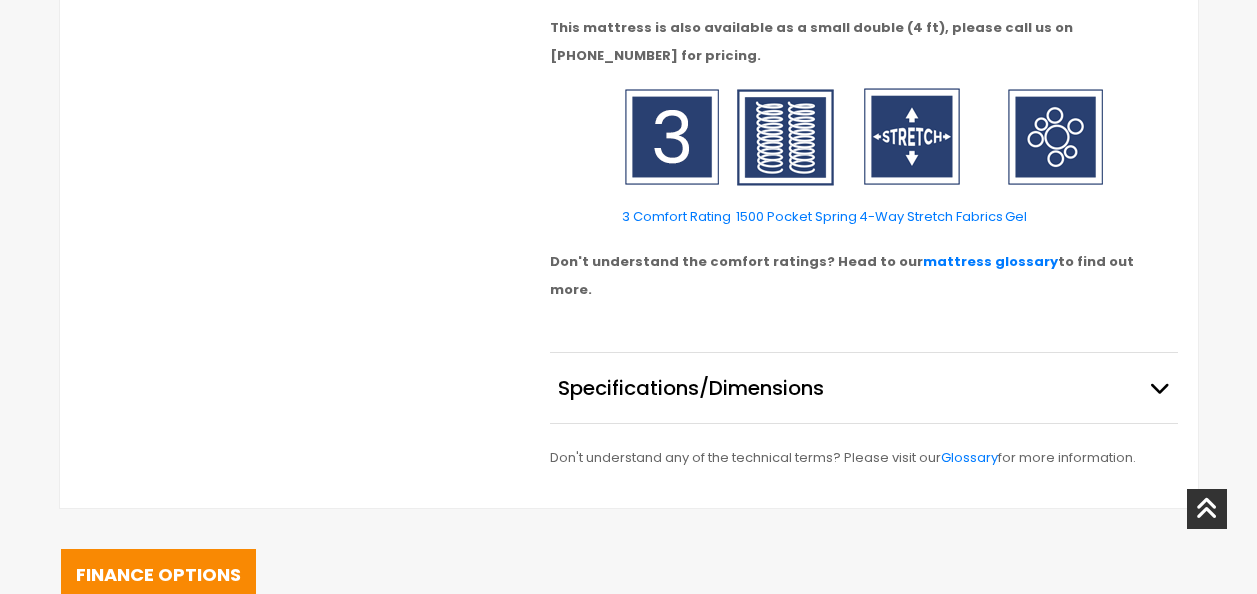 drag, startPoint x: 1235, startPoint y: 209, endPoint x: 1251, endPoint y: 82, distance: 128.0039 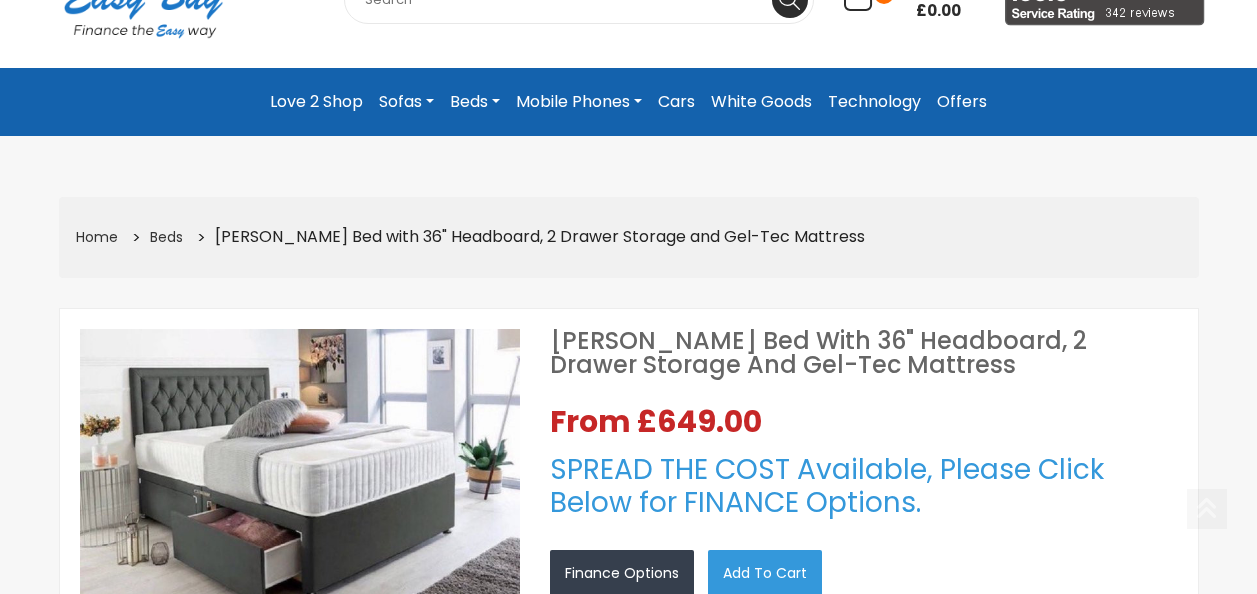 scroll, scrollTop: 95, scrollLeft: 0, axis: vertical 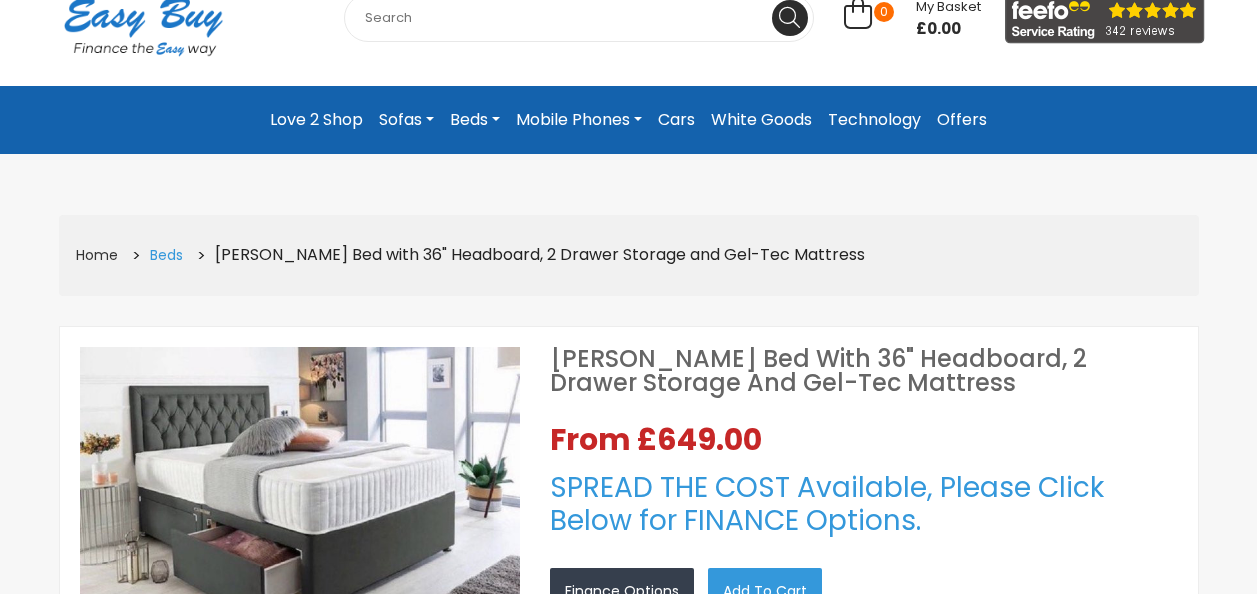 click on "Beds" at bounding box center [166, 255] 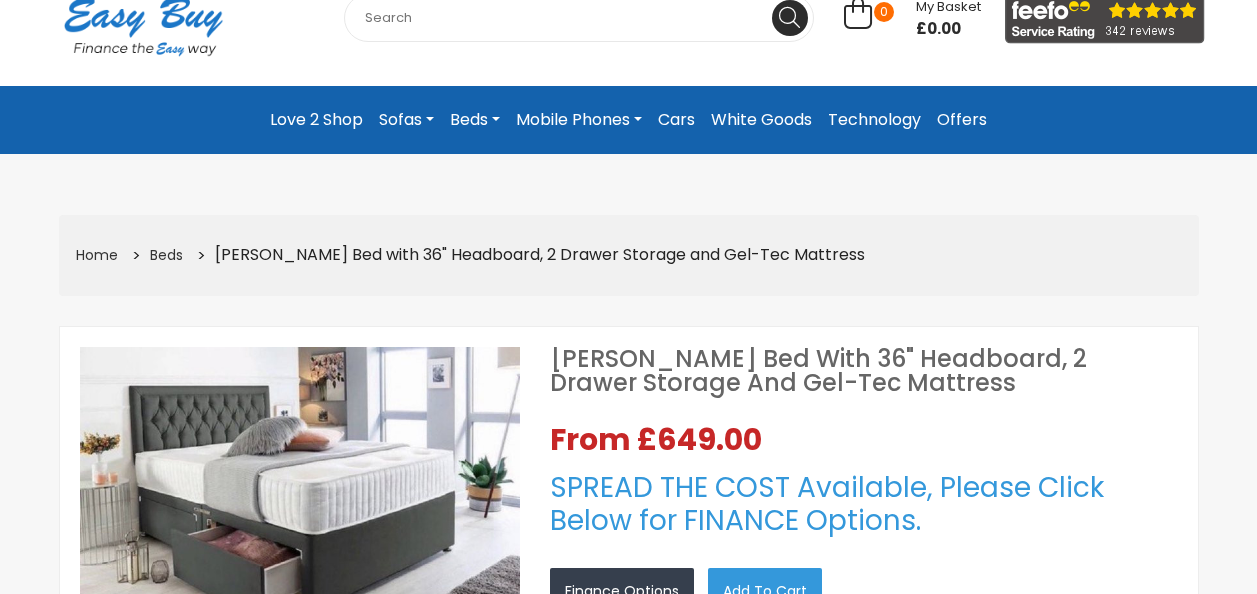 click on "Beds" at bounding box center [475, 120] 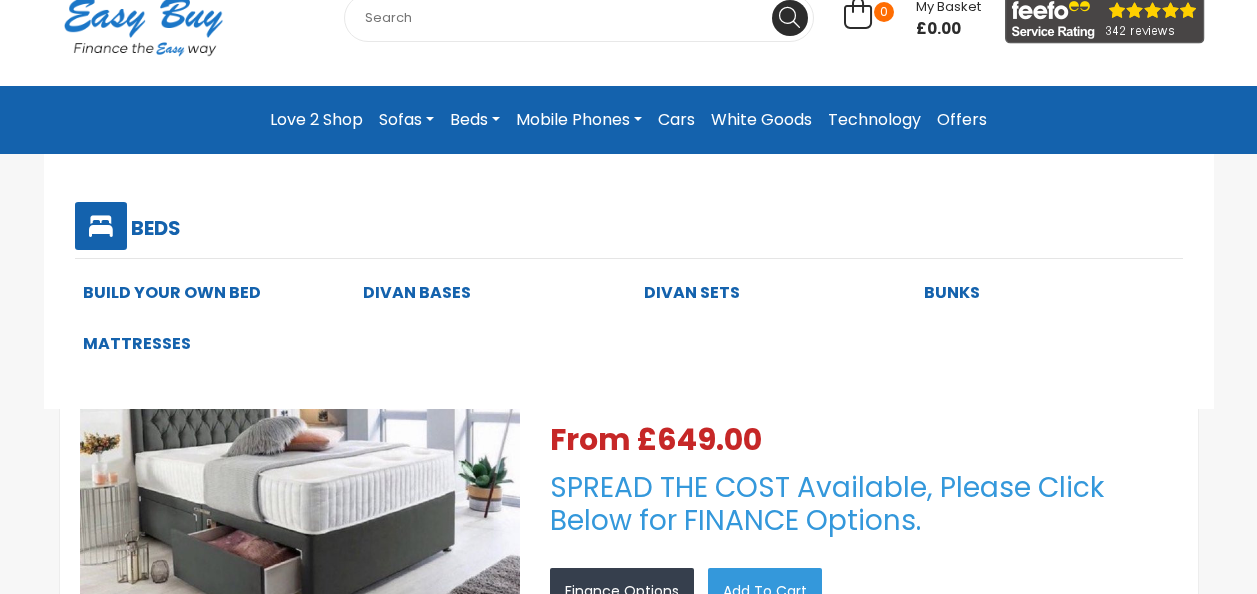 click on "Build Your Own Bed" at bounding box center (172, 292) 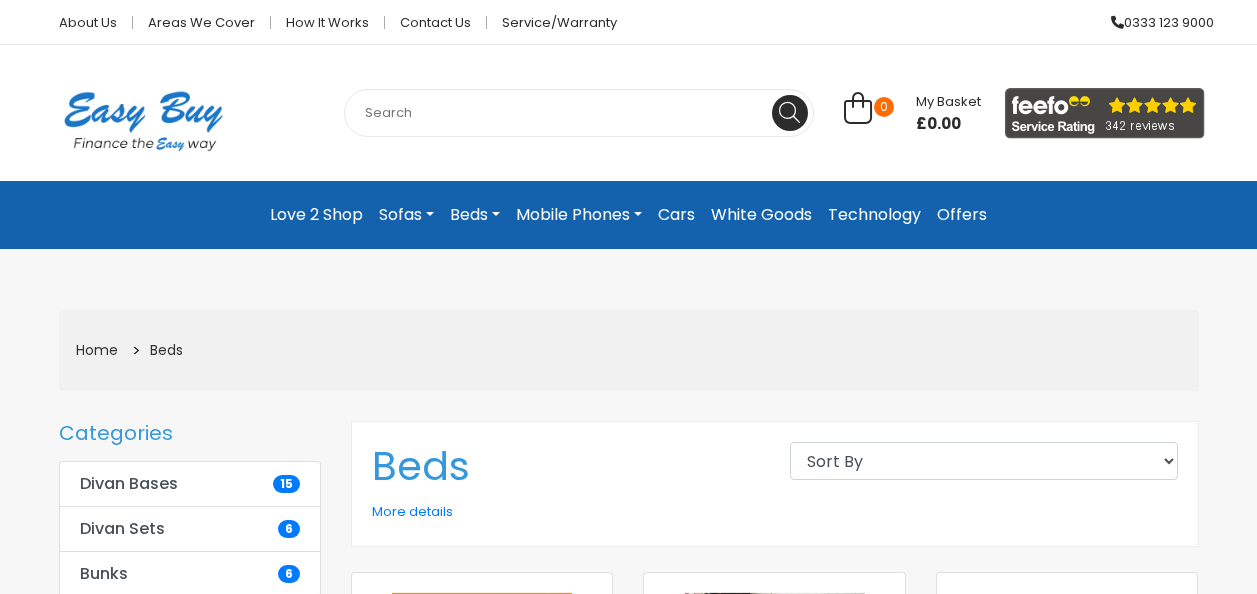 scroll, scrollTop: 0, scrollLeft: 0, axis: both 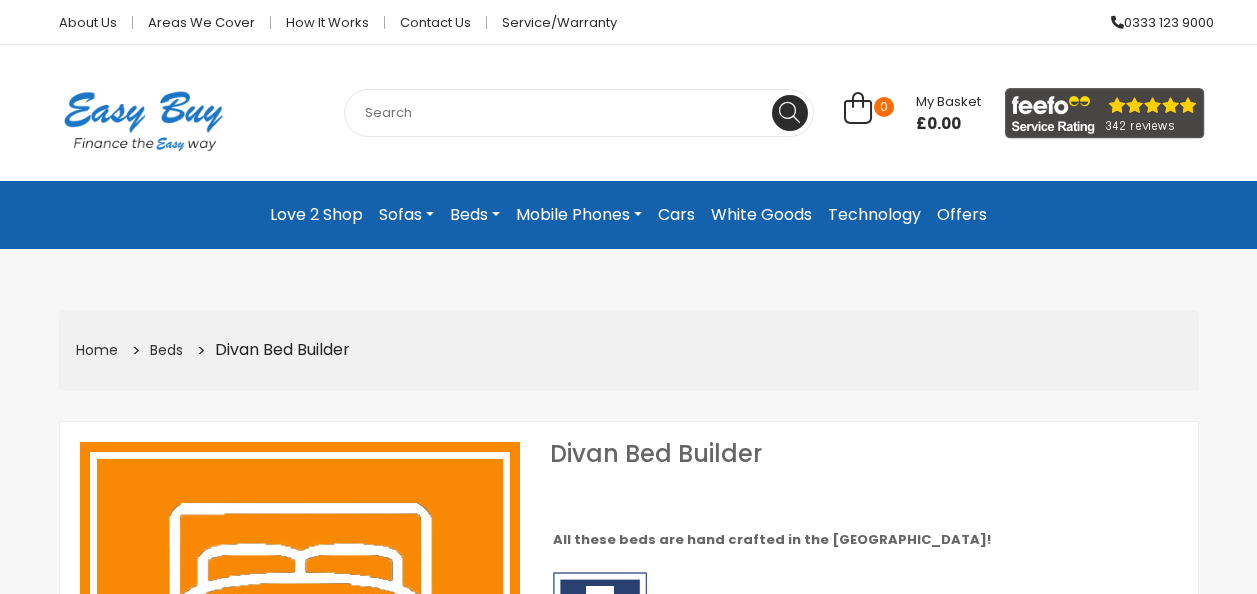select on "104" 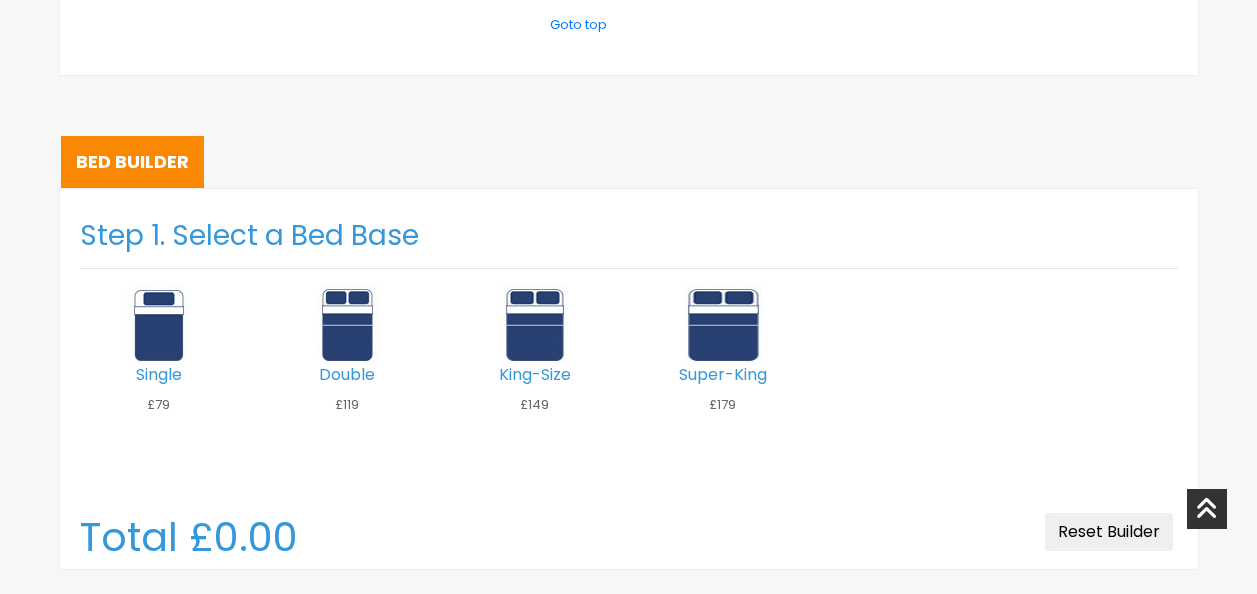 scroll, scrollTop: 1141, scrollLeft: 0, axis: vertical 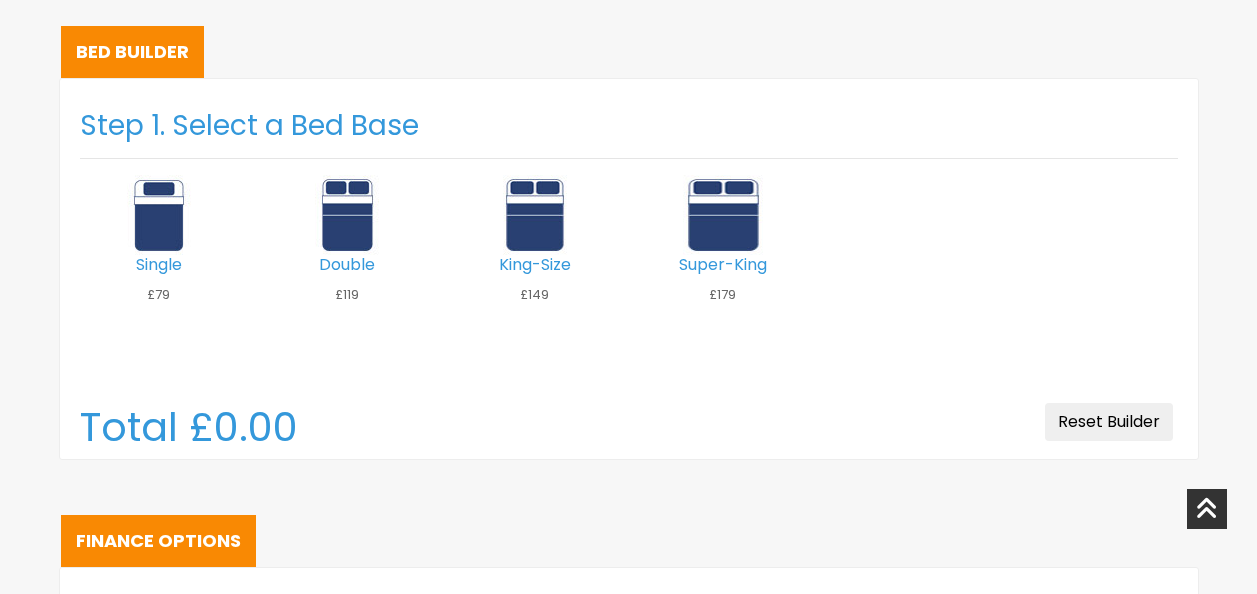 click at bounding box center (723, 215) 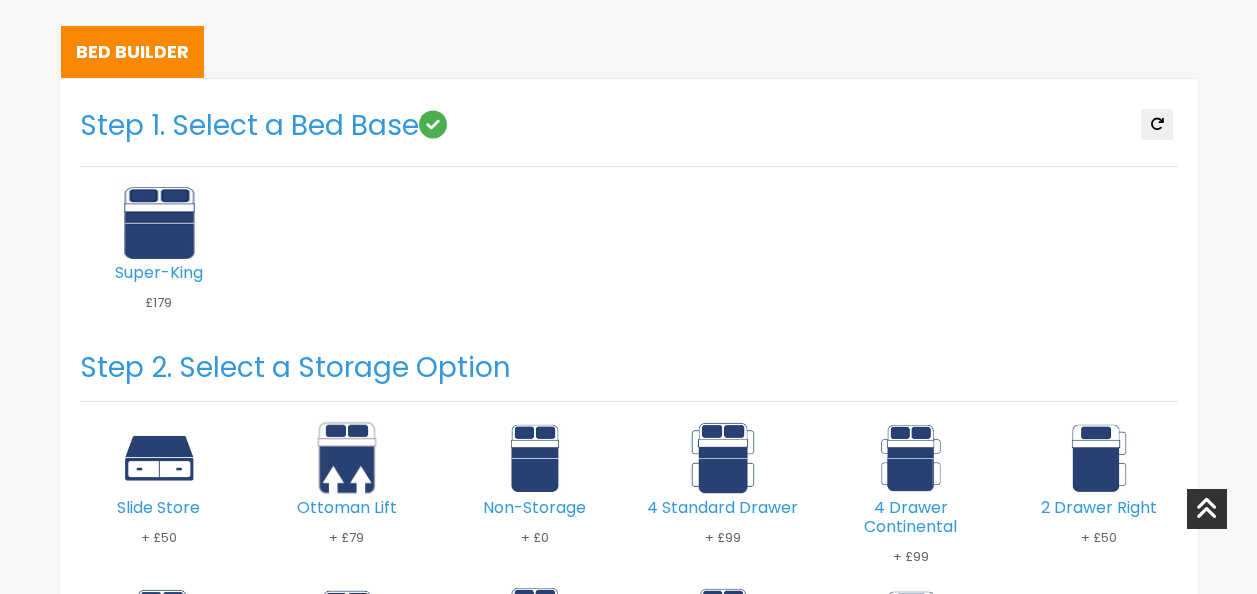 click at bounding box center [347, 458] 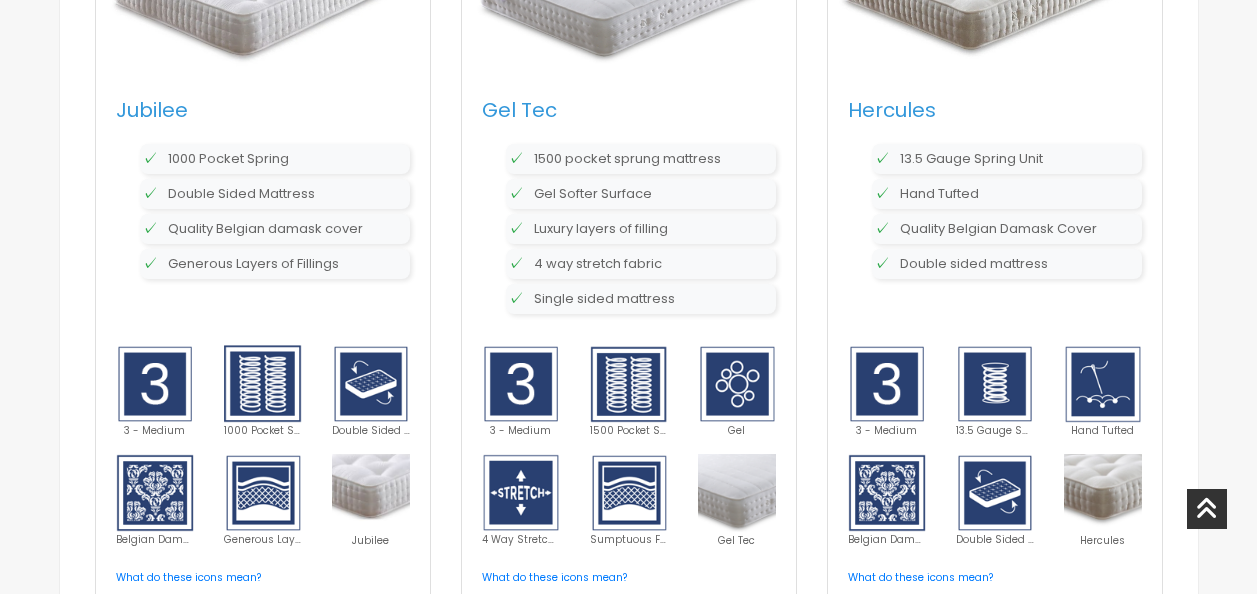 scroll, scrollTop: 2839, scrollLeft: 0, axis: vertical 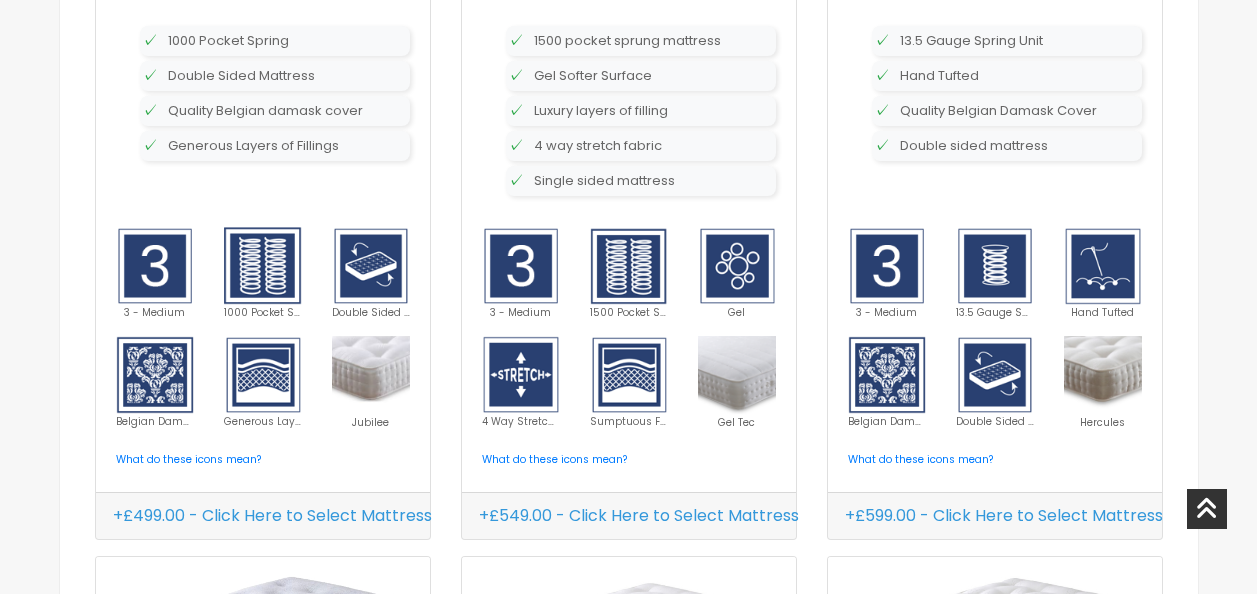 click on "+£549.00 - Click Here to Select Mattress" at bounding box center (639, 516) 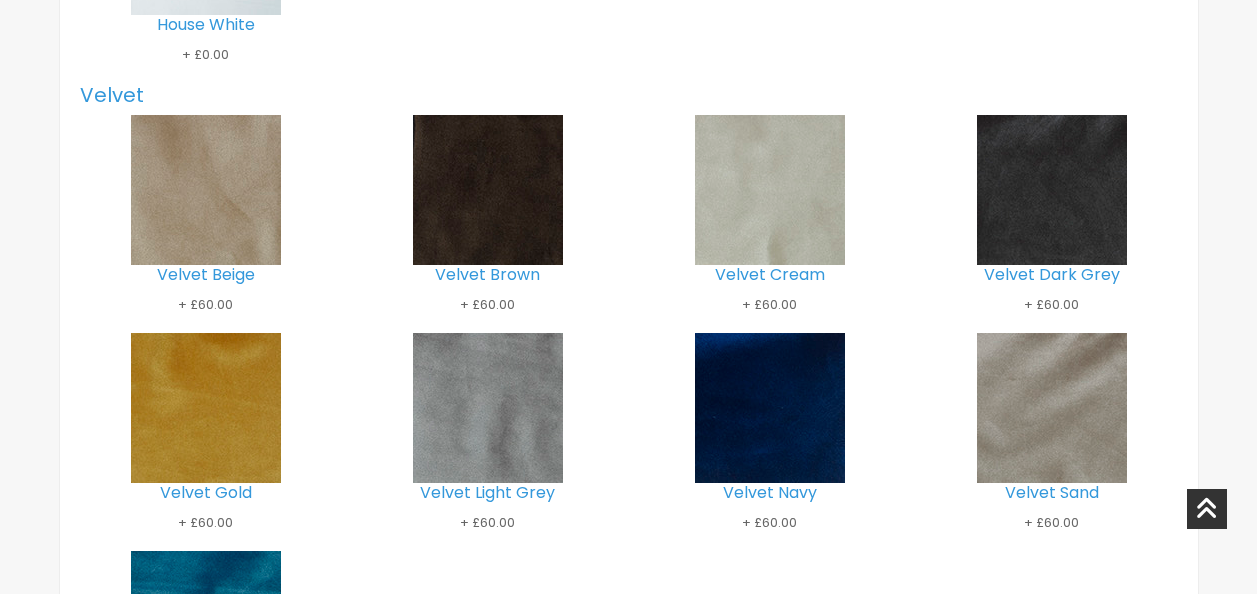scroll, scrollTop: 2847, scrollLeft: 0, axis: vertical 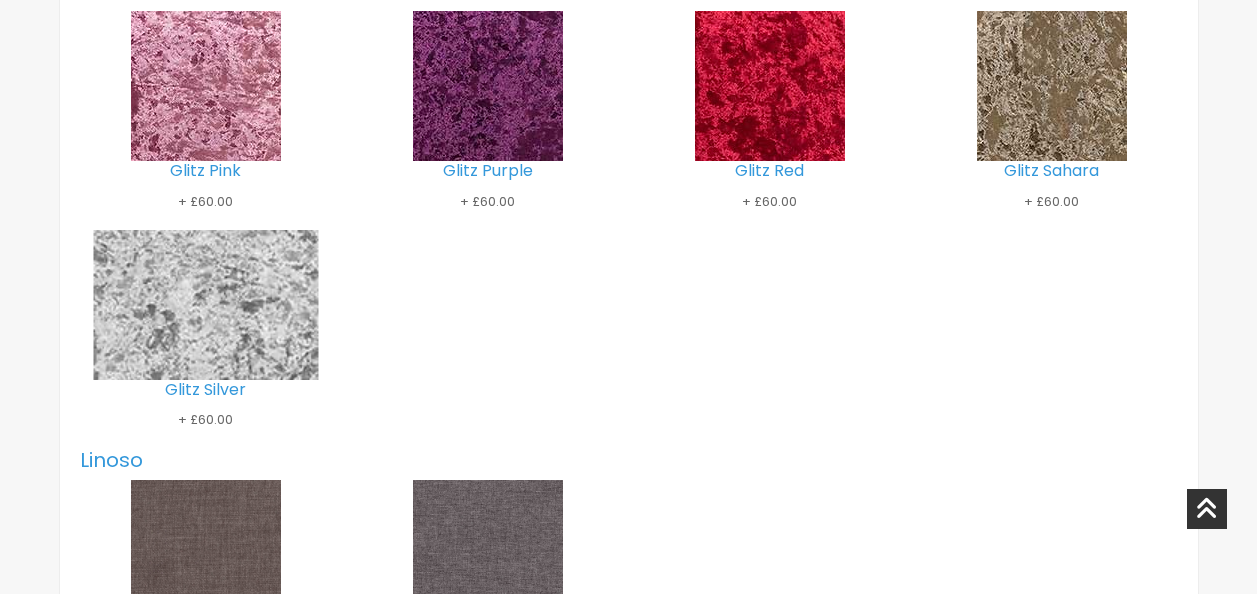 click at bounding box center (205, 304) 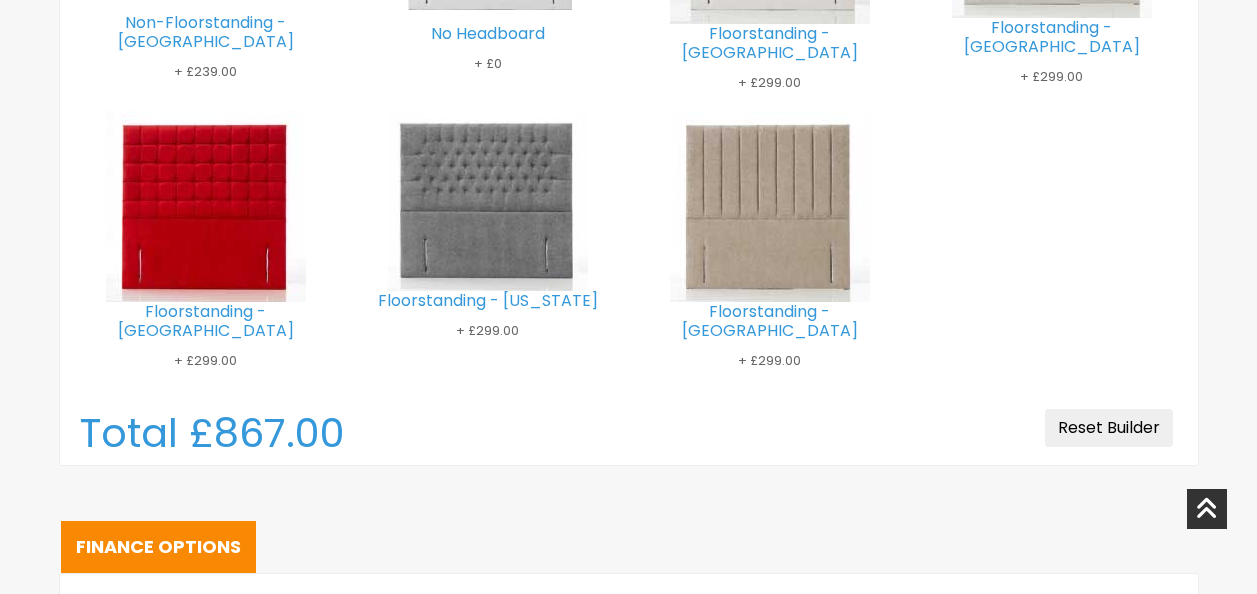 scroll, scrollTop: 2774, scrollLeft: 0, axis: vertical 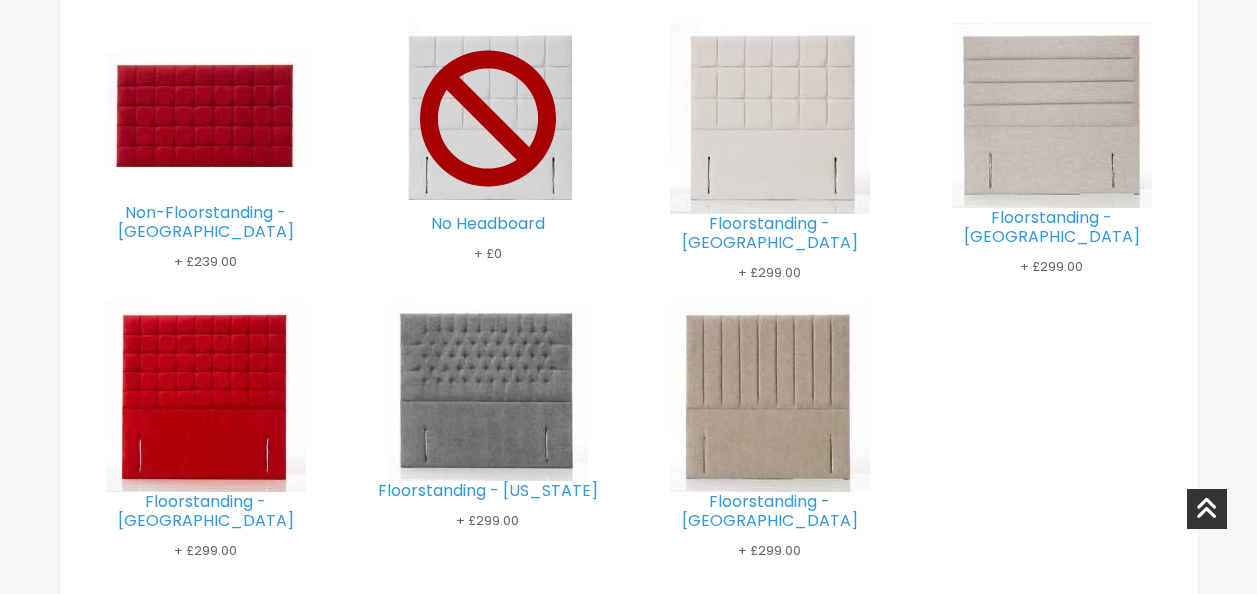 drag, startPoint x: 1256, startPoint y: 334, endPoint x: 1253, endPoint y: 319, distance: 15.297058 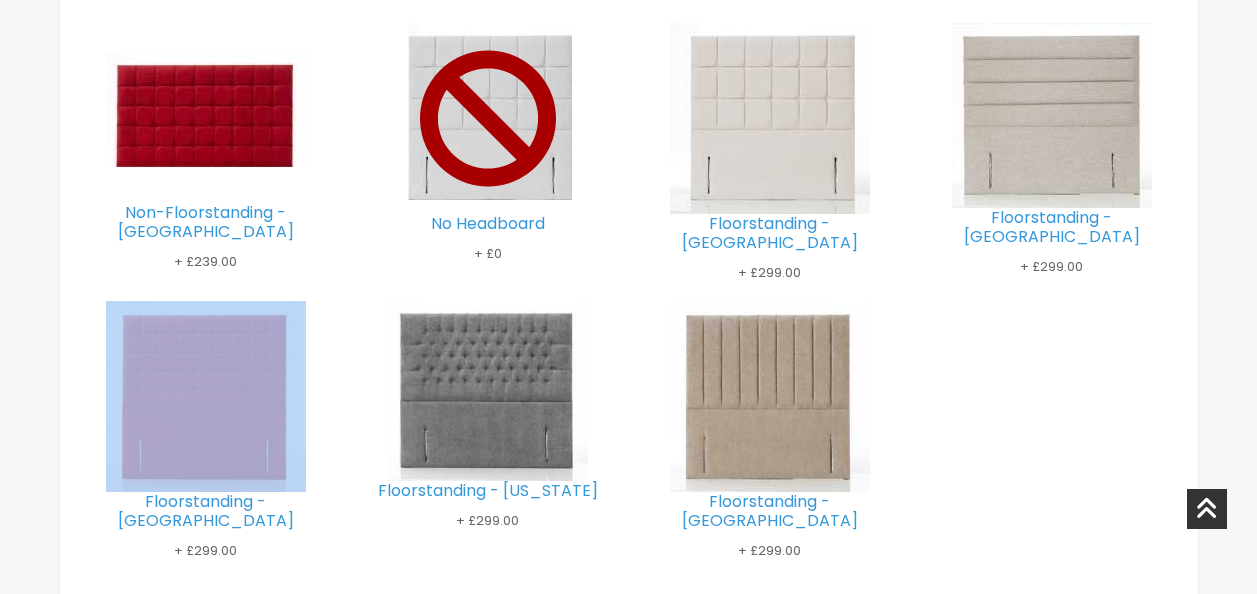 click on "About Us Areas we cover How it works Contact Us Service/Warranty
0333 123 9000
0333 123 9000 0 My Basket 0" at bounding box center [628, -185] 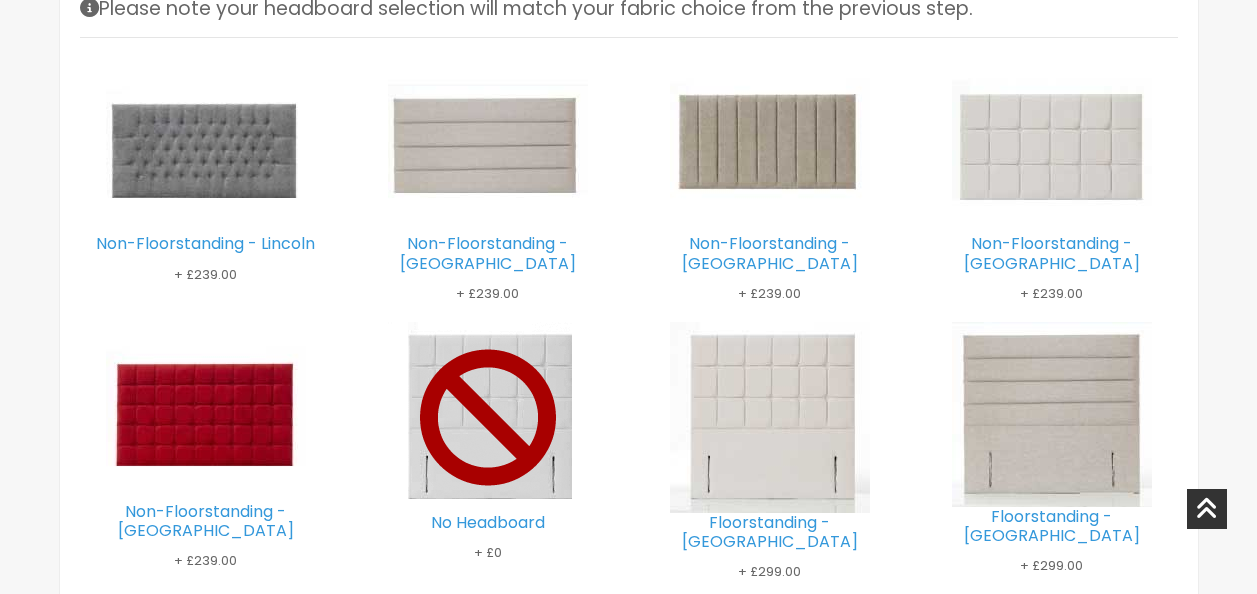scroll, scrollTop: 2465, scrollLeft: 0, axis: vertical 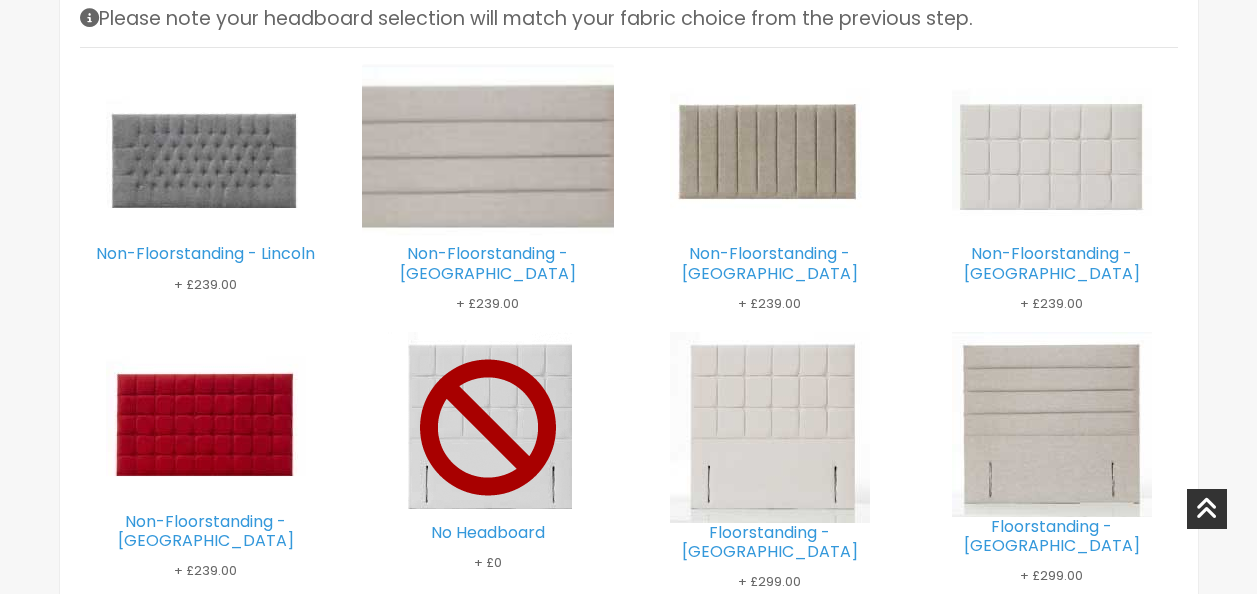 click at bounding box center [488, 154] 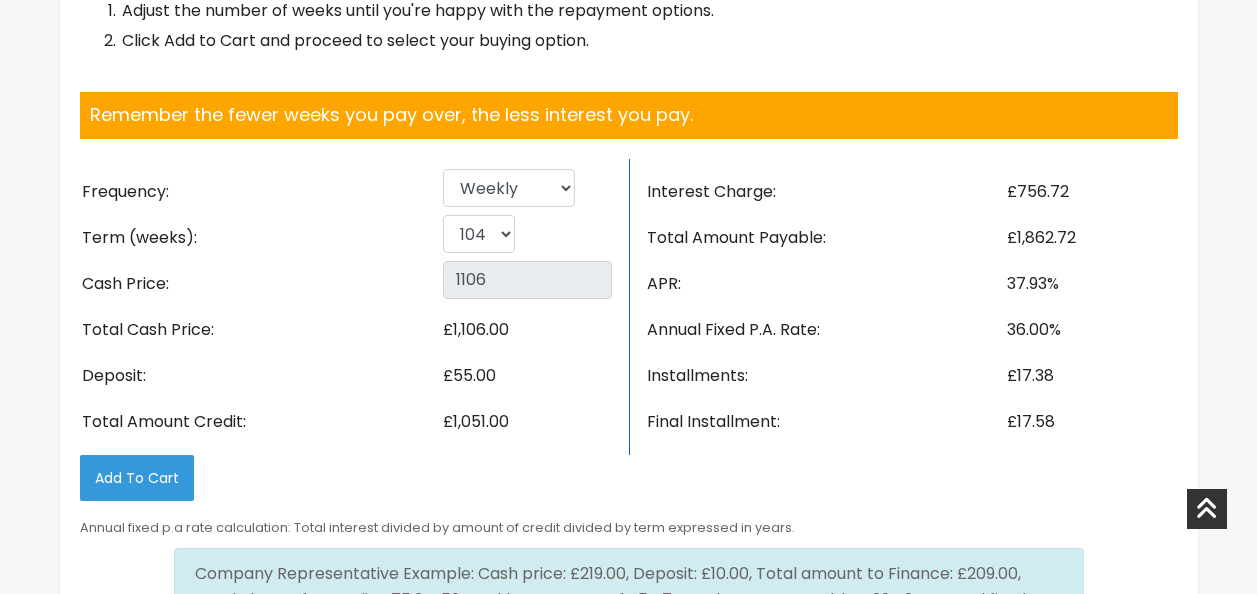 scroll, scrollTop: 3041, scrollLeft: 0, axis: vertical 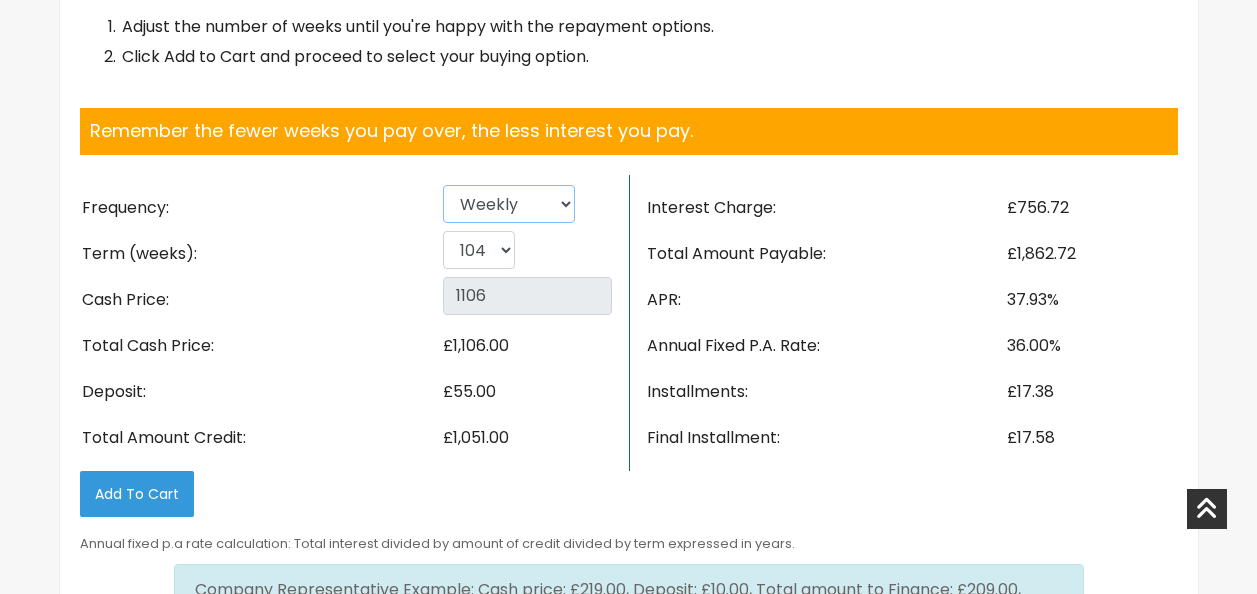 click on "Weekly Fortnightly 4 weekly Monthly" at bounding box center (509, 204) 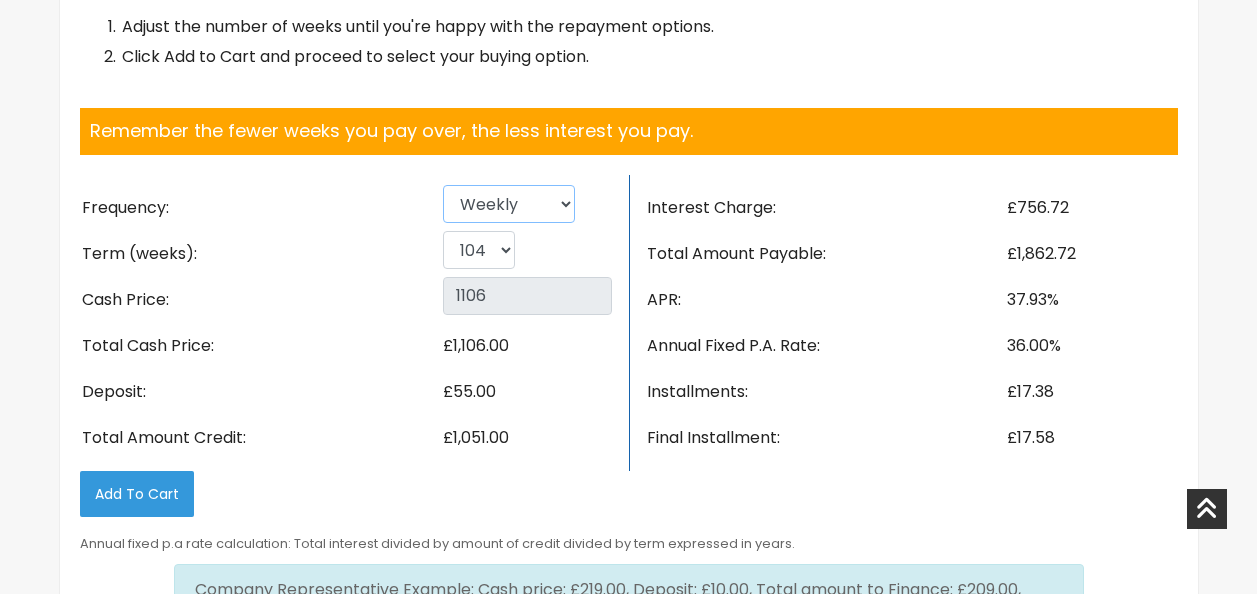 select on "Monthly" 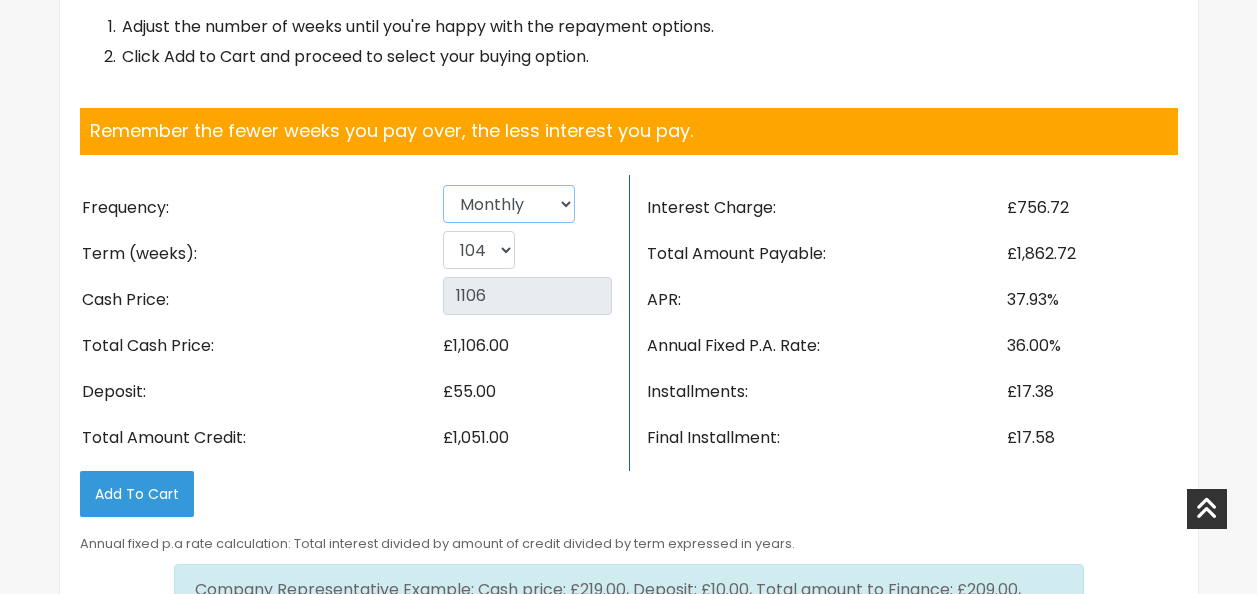 click on "Weekly Fortnightly 4 weekly Monthly" at bounding box center [509, 204] 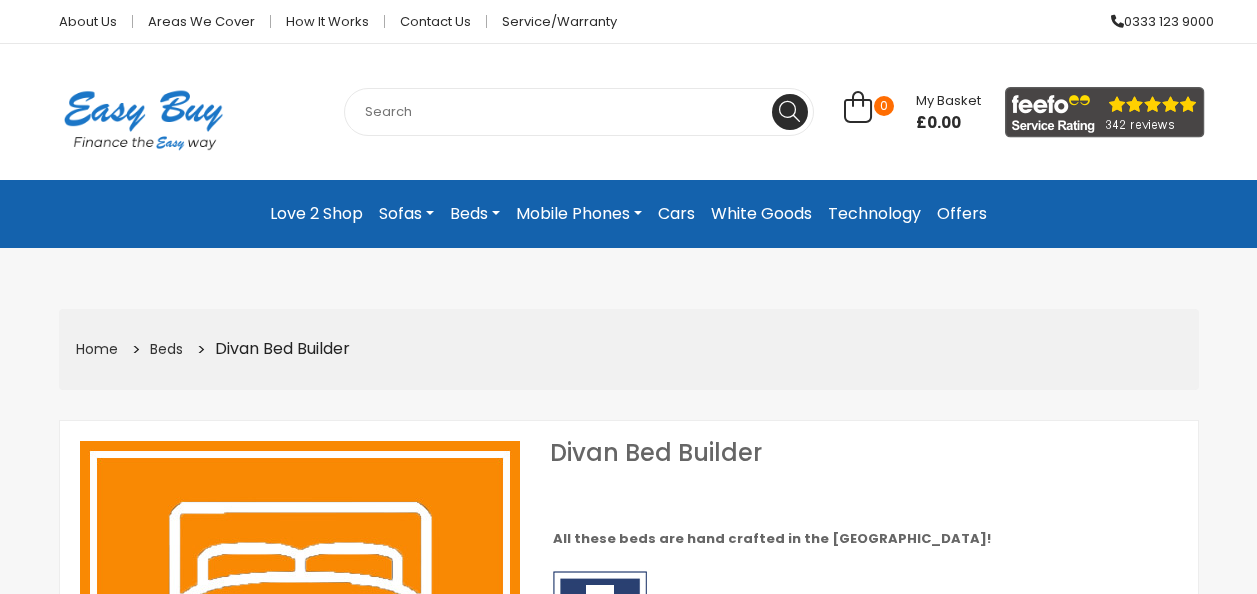 scroll, scrollTop: 0, scrollLeft: 0, axis: both 